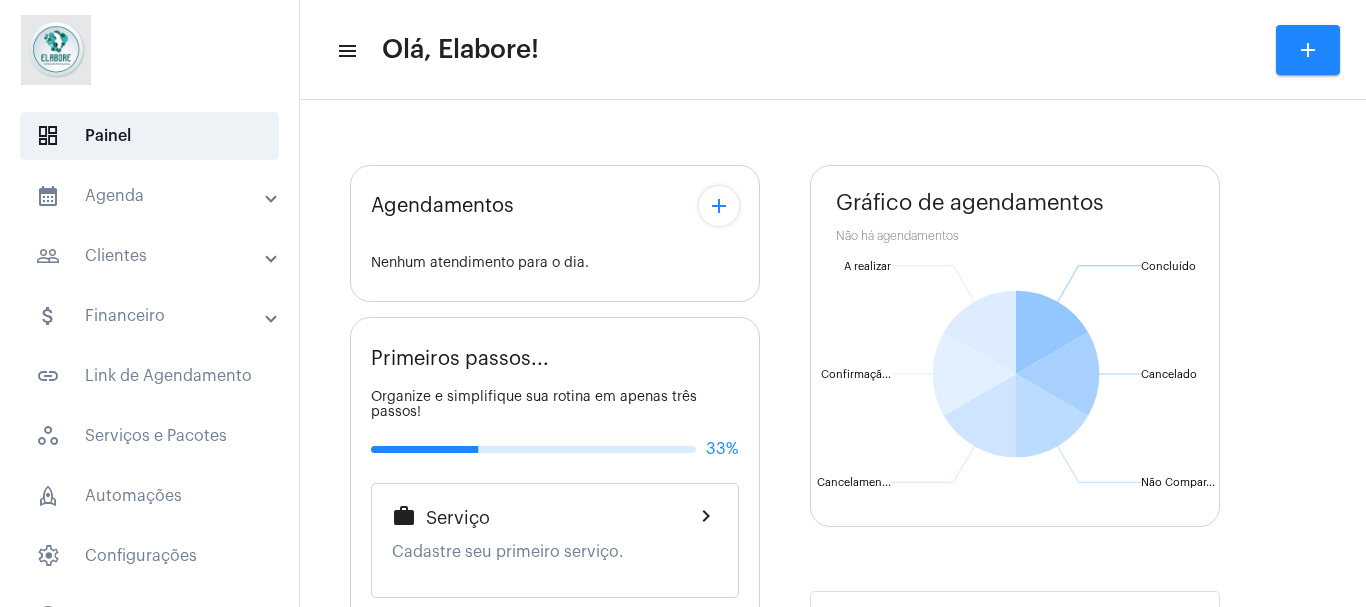 scroll, scrollTop: 0, scrollLeft: 0, axis: both 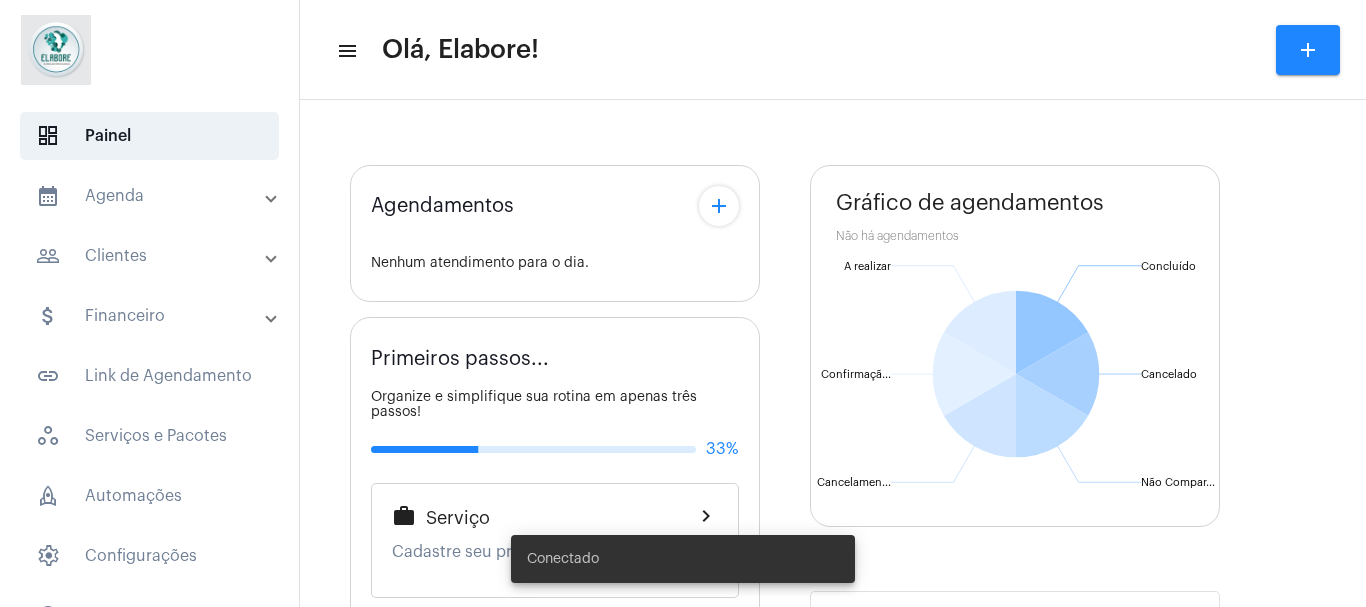 type on "https://neft.com.br/clínica-elabore-" 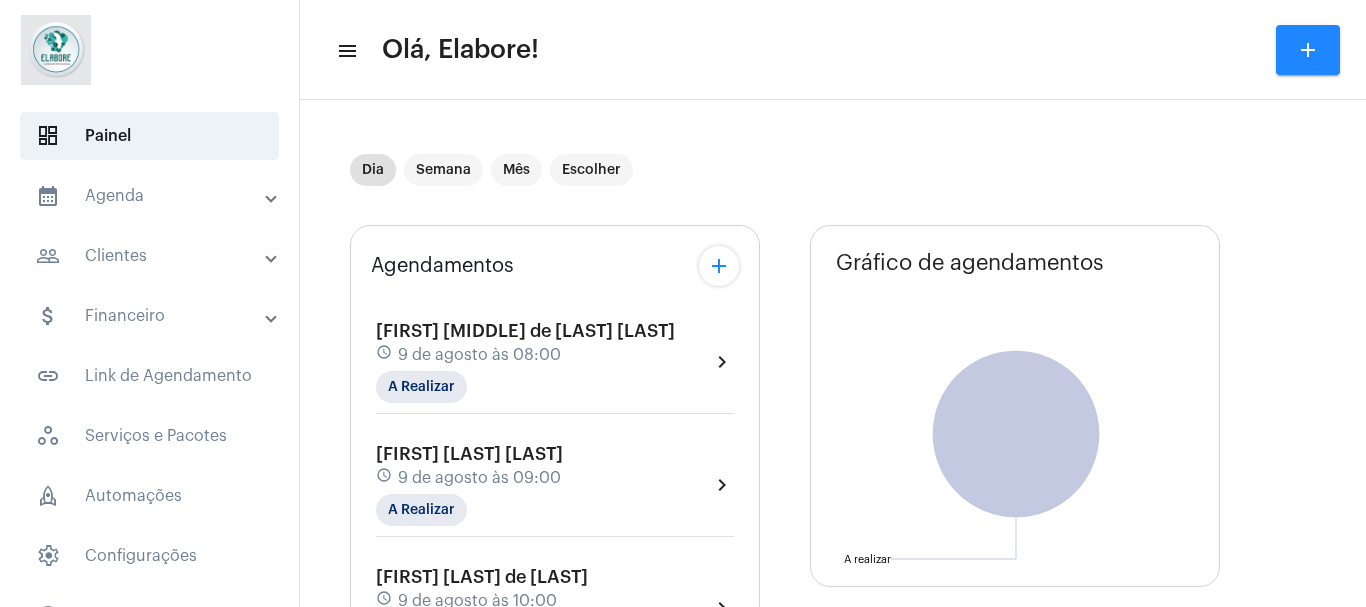 click on "Alan Jonh de Jesus Costa schedule 9 de agosto às 08:00 A Realizar  chevron_right" 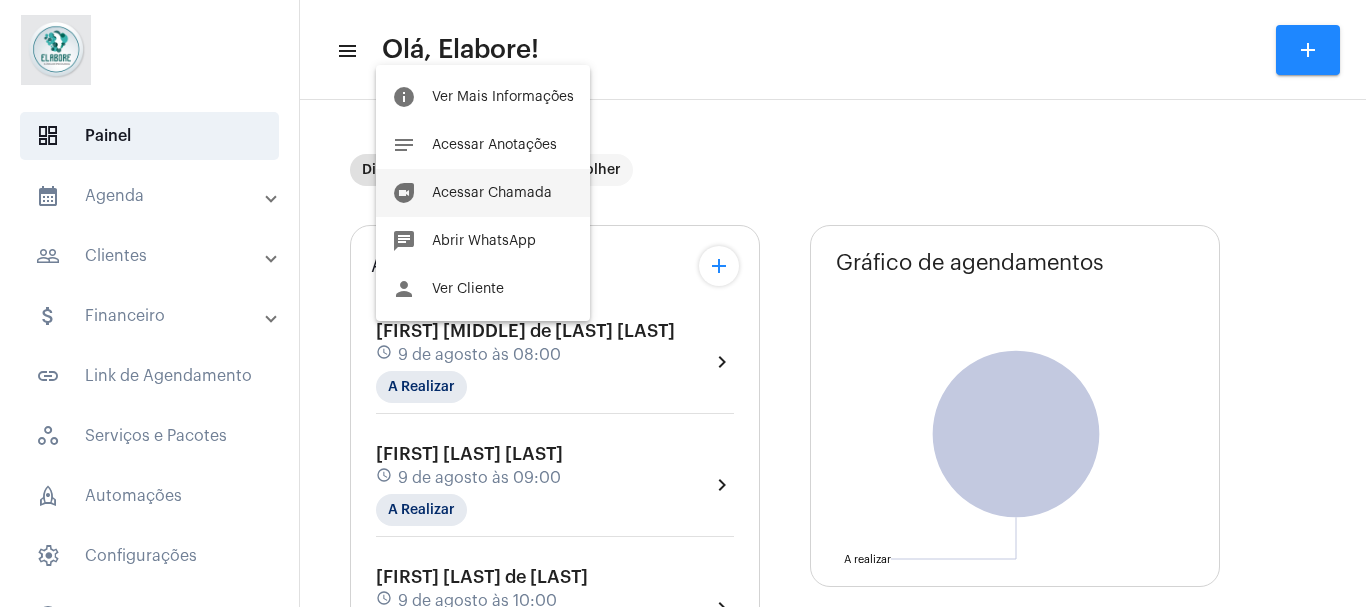 click on "Acessar Chamada" at bounding box center [492, 193] 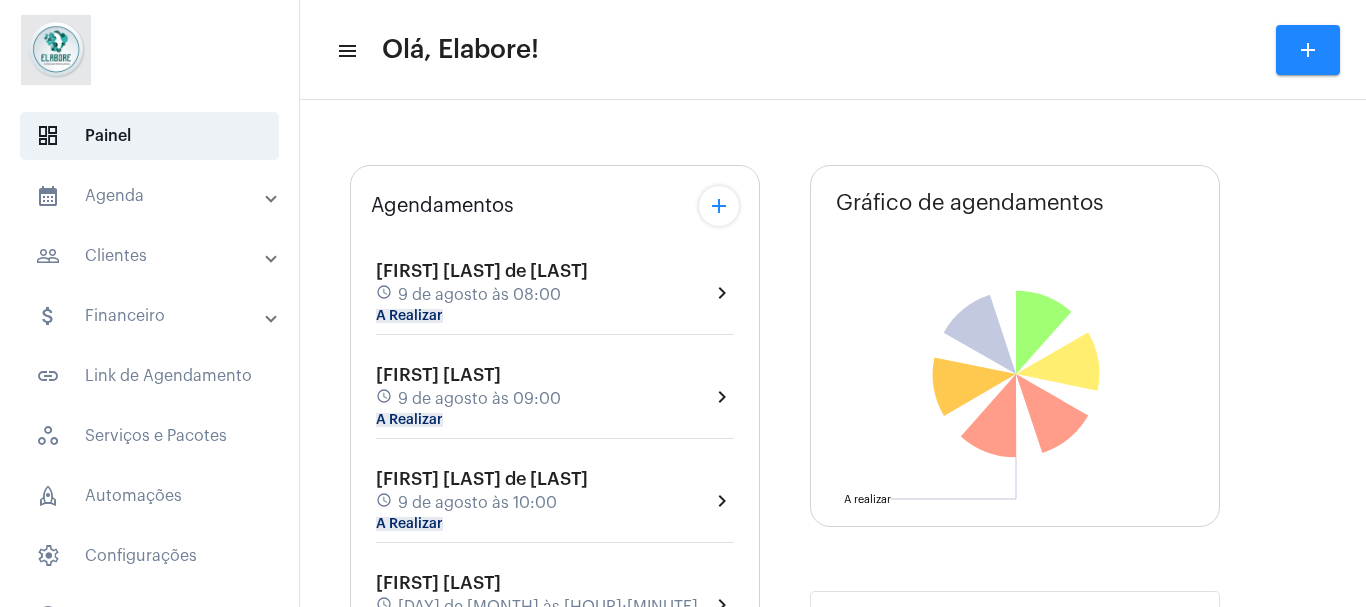 scroll, scrollTop: 0, scrollLeft: 0, axis: both 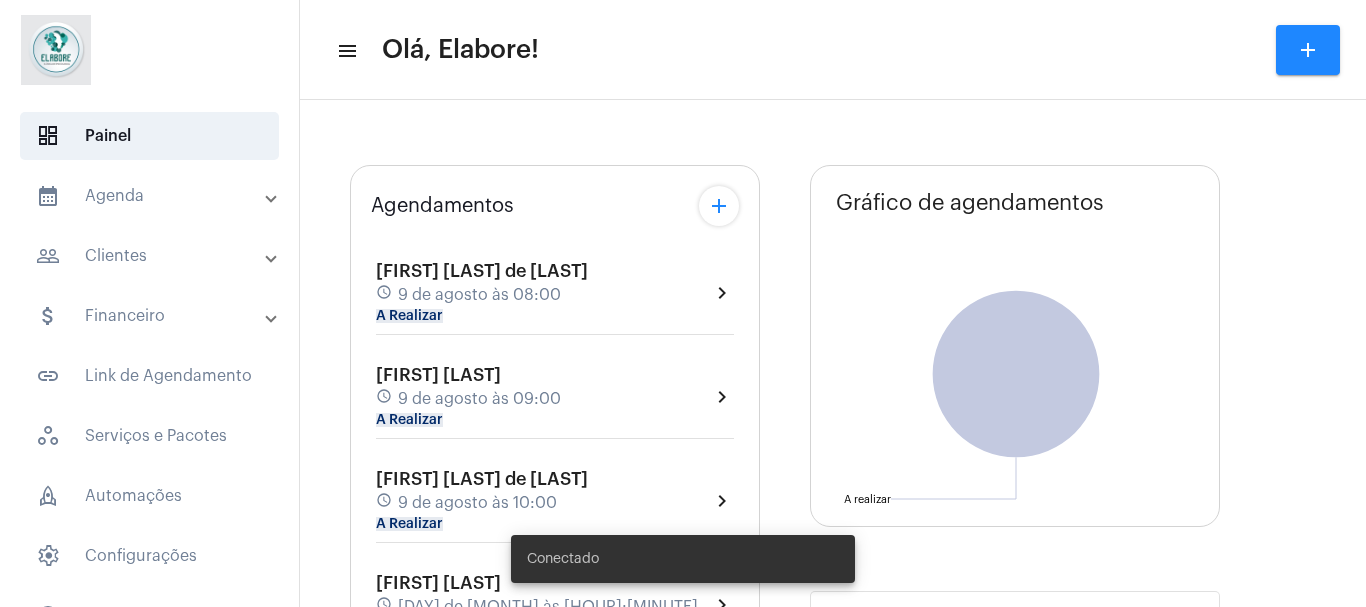 type on "https://neft.com.br/clínica-elabore-" 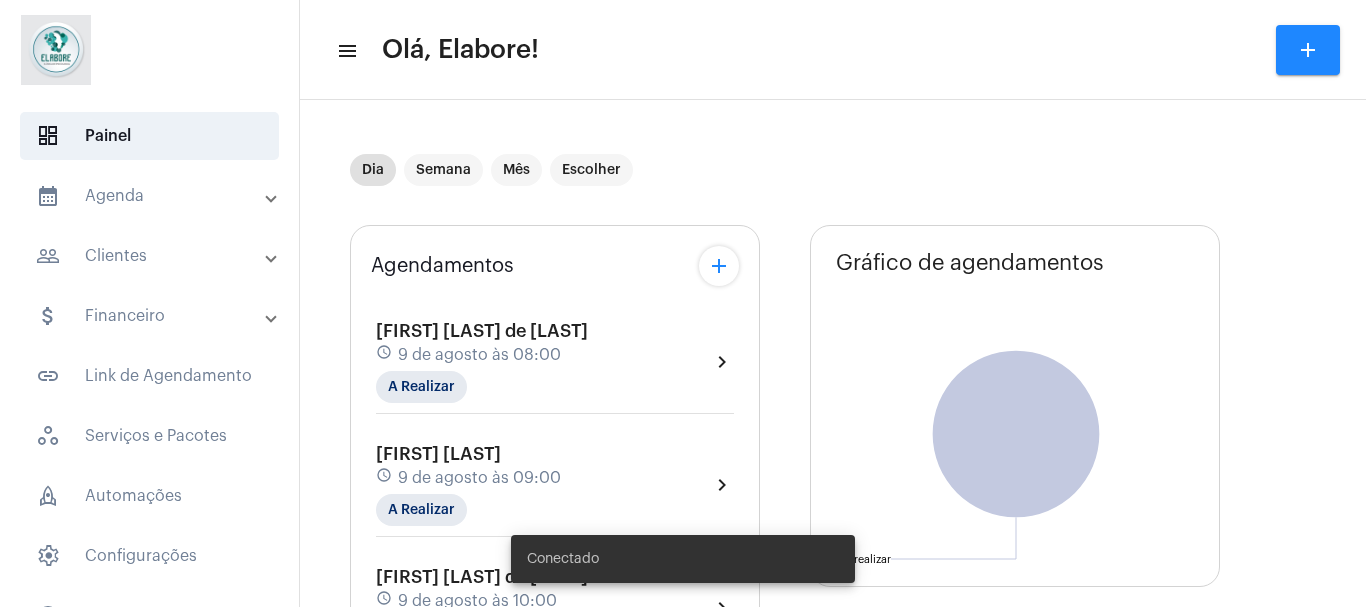 click on "Alan Jonh de Jesus Costa schedule 9 de agosto às 08:00 A Realizar  chevron_right  Pietro Viana Kozowiski schedule 9 de agosto às 09:00 A Realizar  chevron_right  Lorena Almeida de Brito schedule 9 de agosto às 10:00 A Realizar  chevron_right  Ariel Pinheiro Chaves schedule 9 de agosto às 11:00 A Realizar  chevron_right" 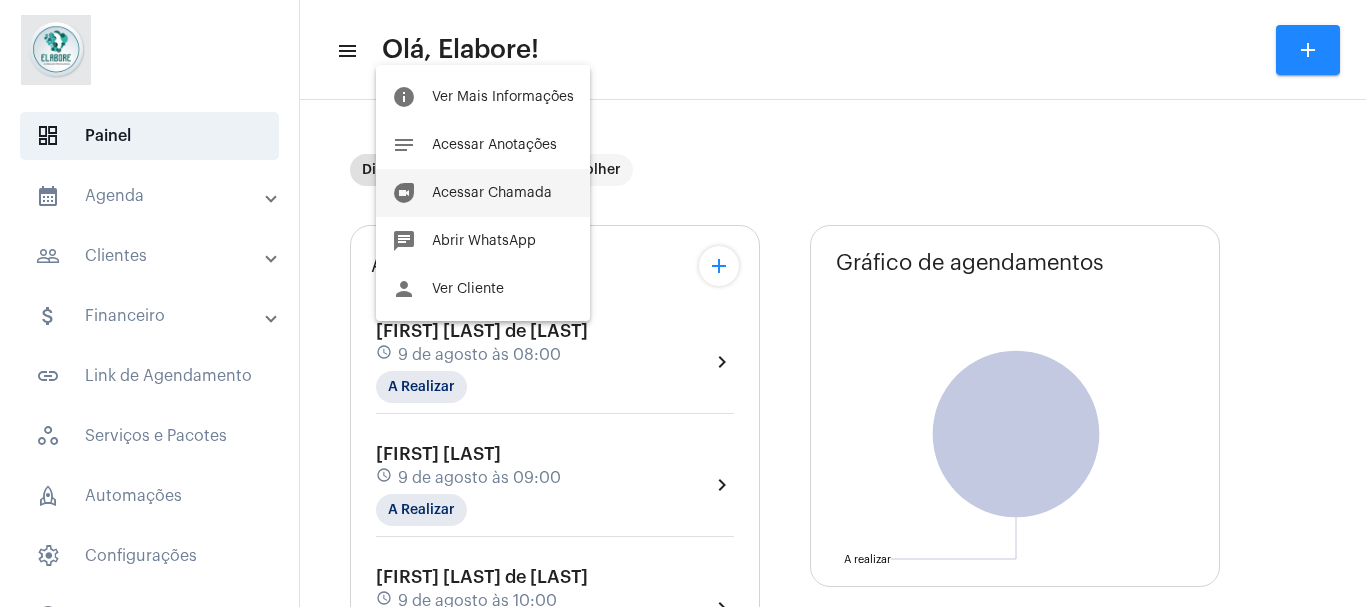 click on "Acessar Chamada" at bounding box center [492, 193] 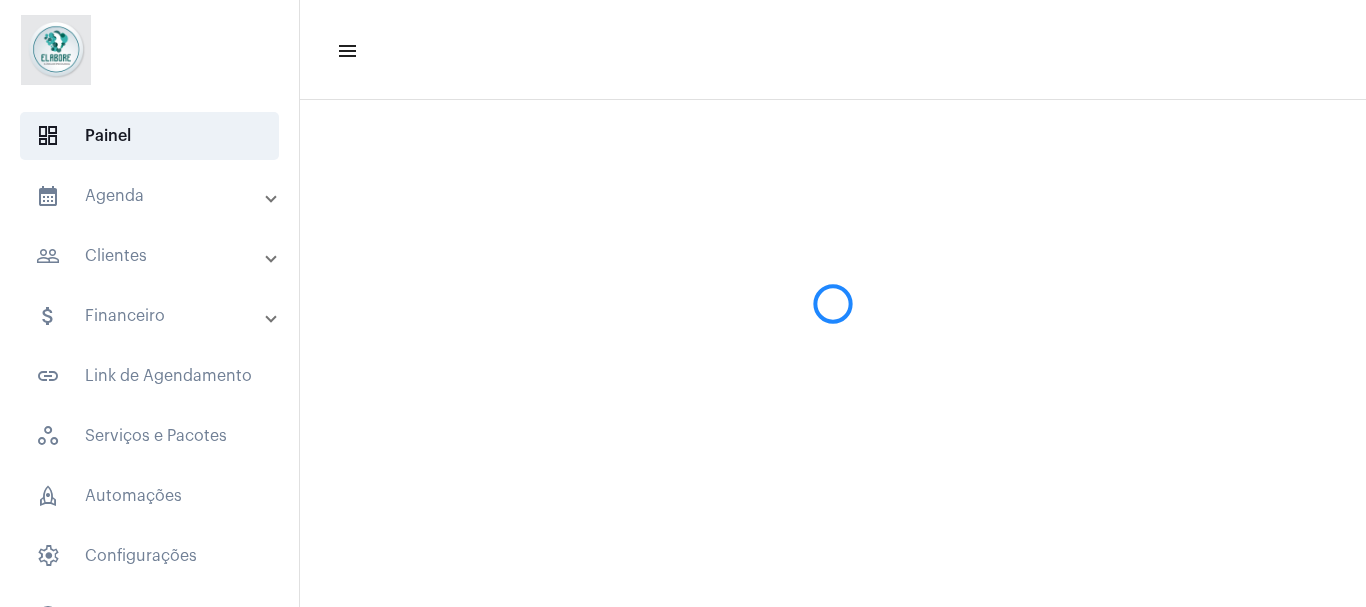 scroll, scrollTop: 0, scrollLeft: 0, axis: both 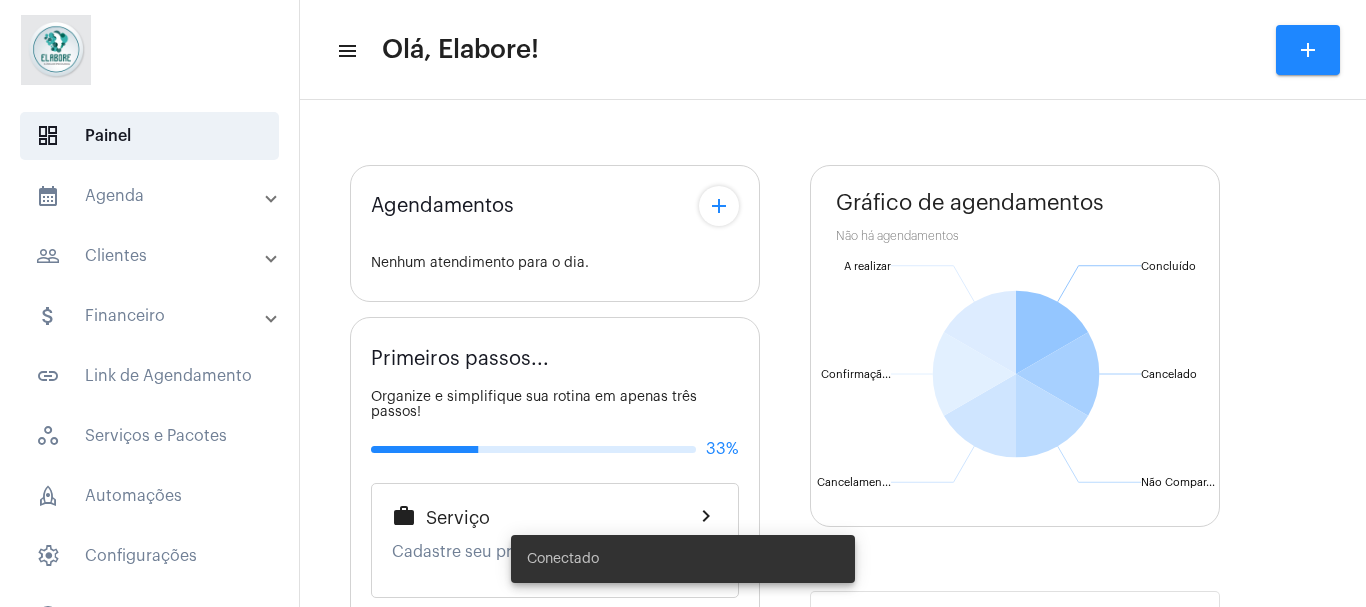 type on "https://neft.com.br/clínica-elabore-" 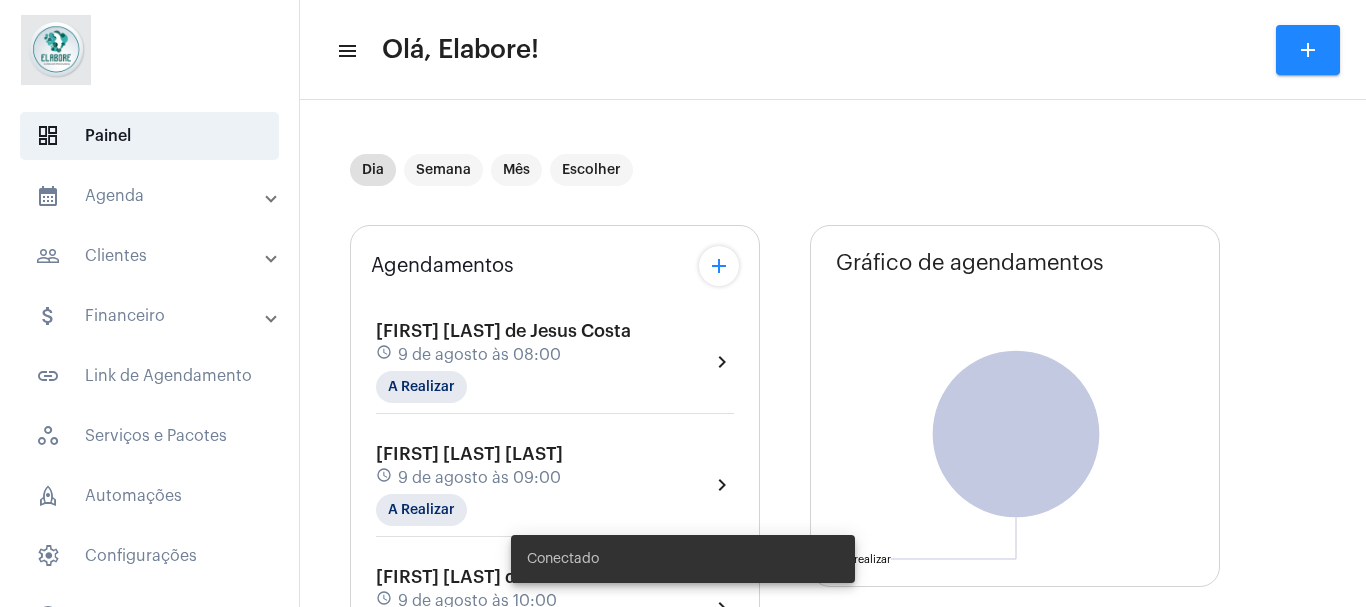 click on "[FIRST] [LAST] de [LAST]" 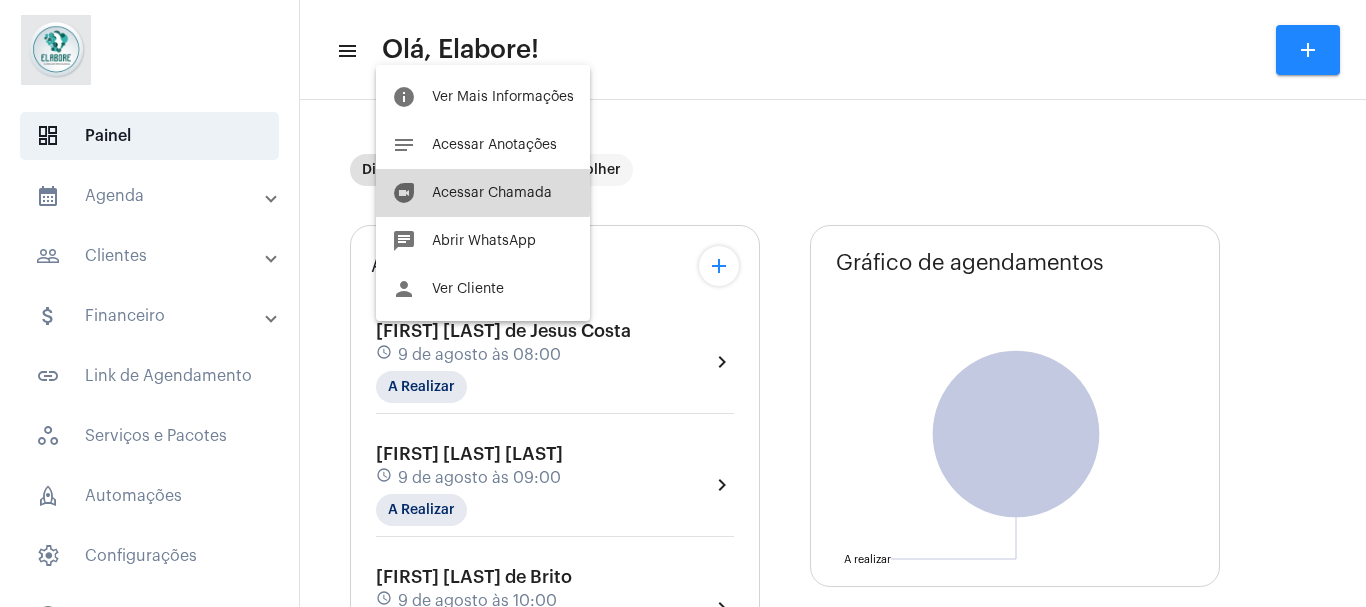 click on "Acessar Chamada" at bounding box center (492, 193) 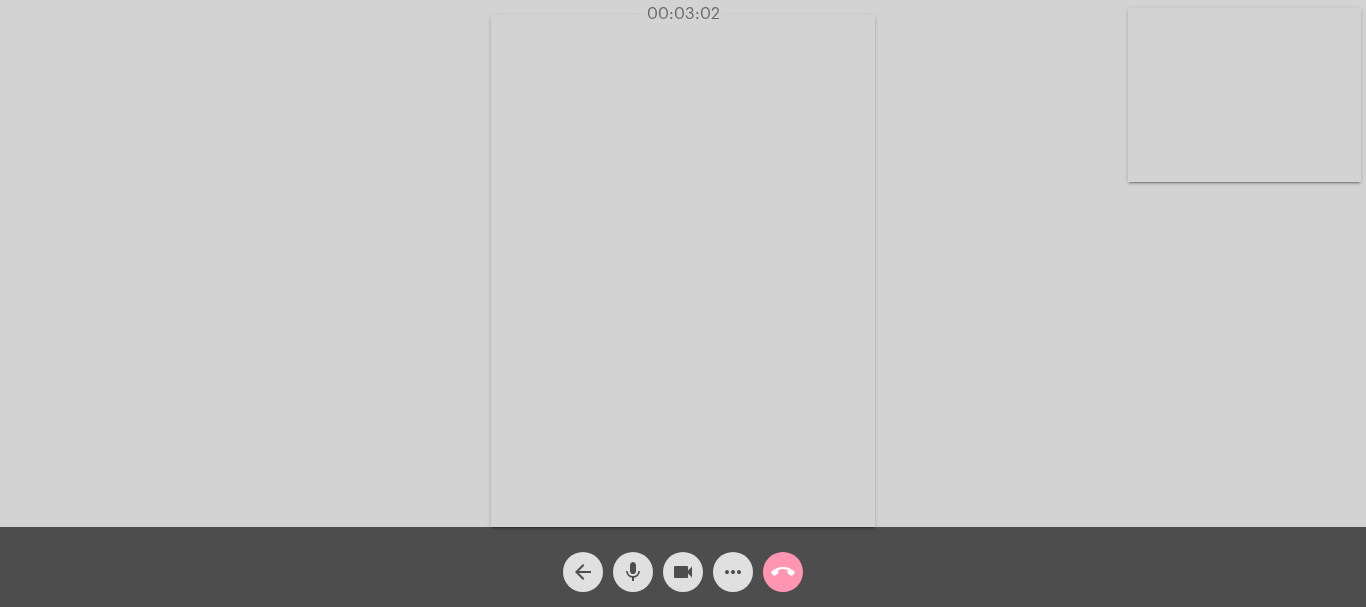 click at bounding box center [1244, 95] 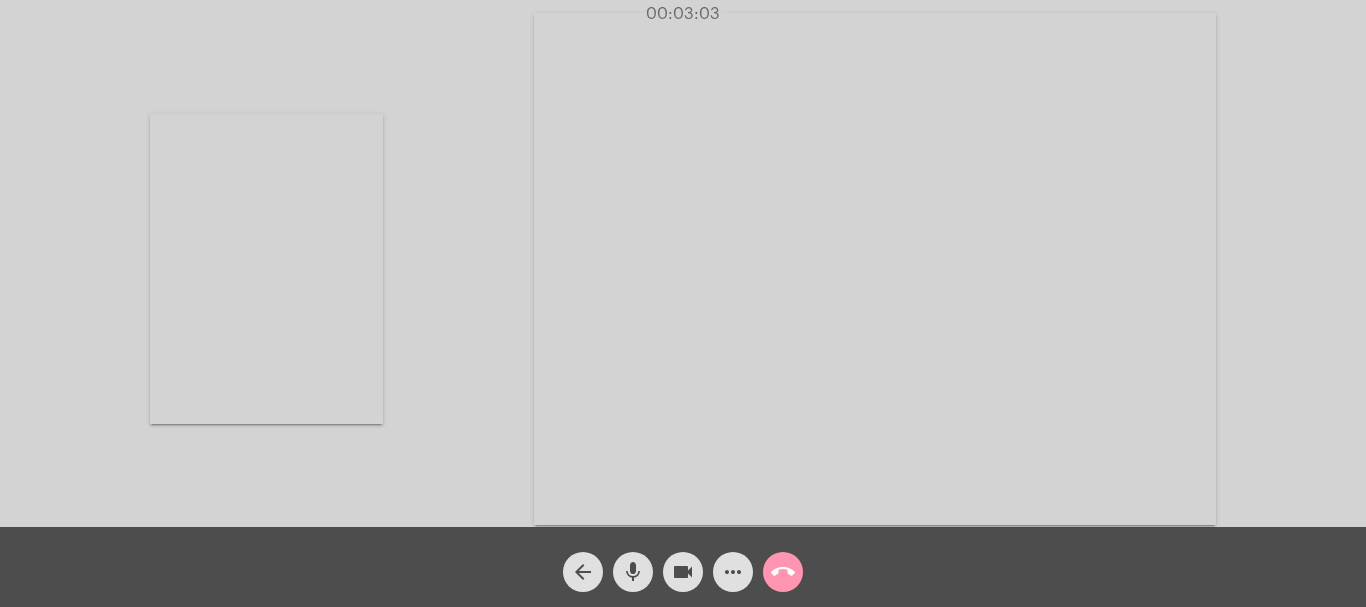 click on "Acessando Câmera e Microfone..." 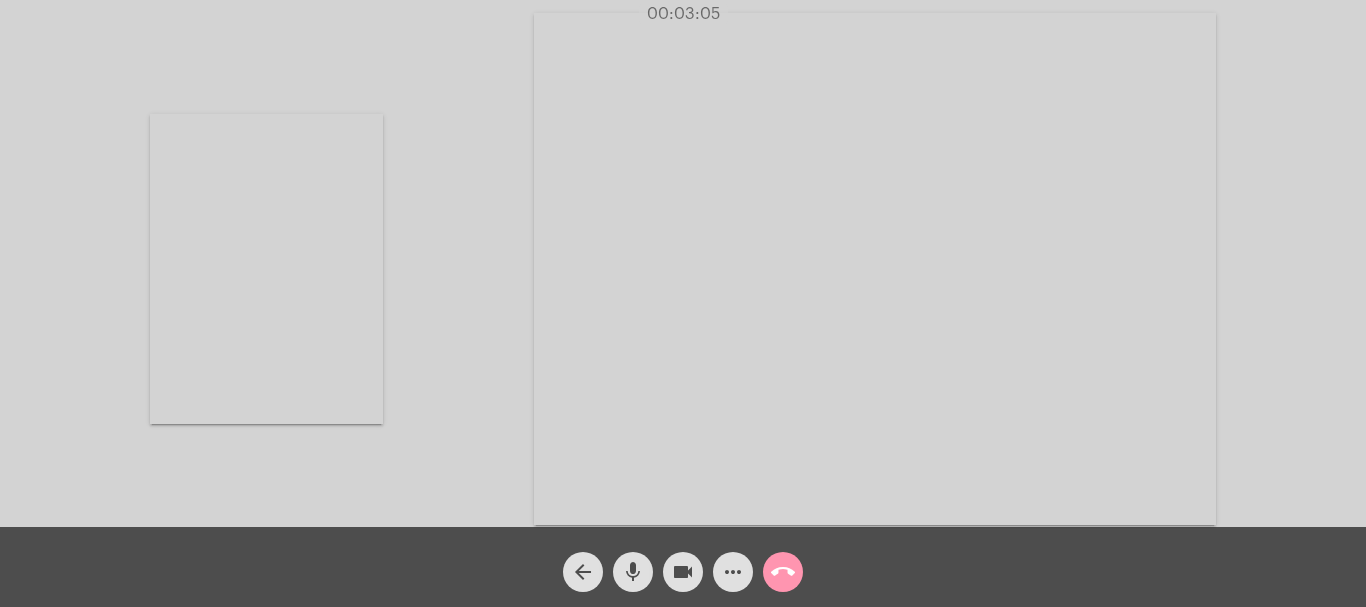 click at bounding box center (266, 269) 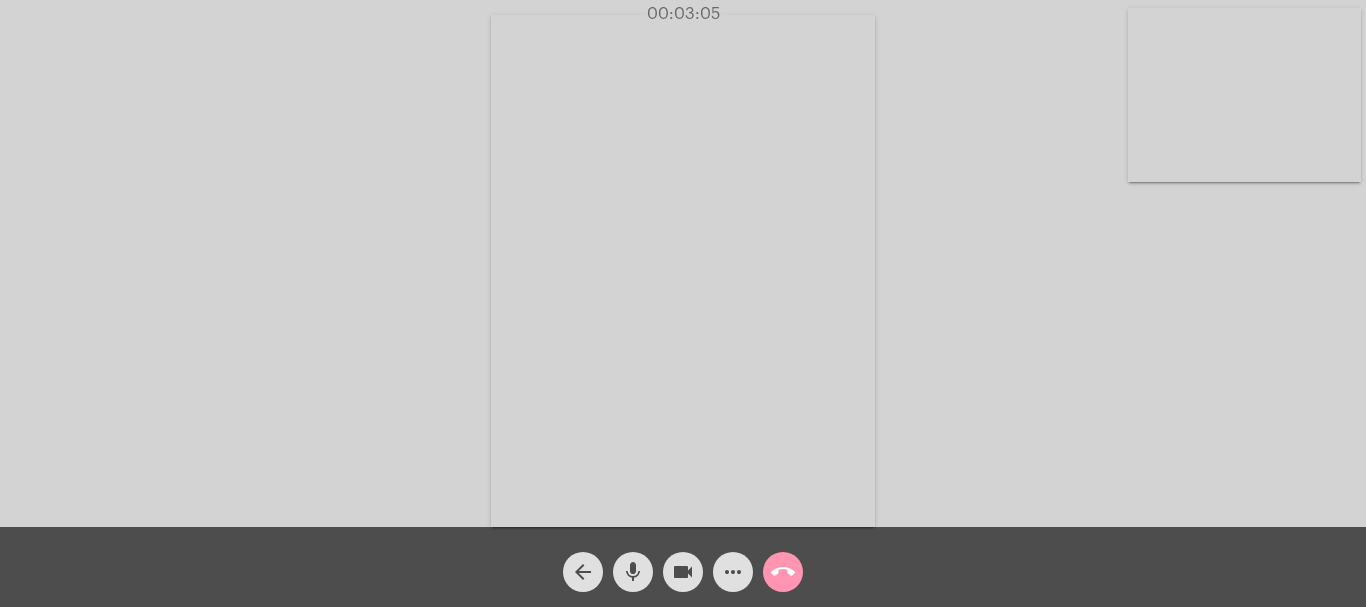 click on "Acessando Câmera e Microfone..." 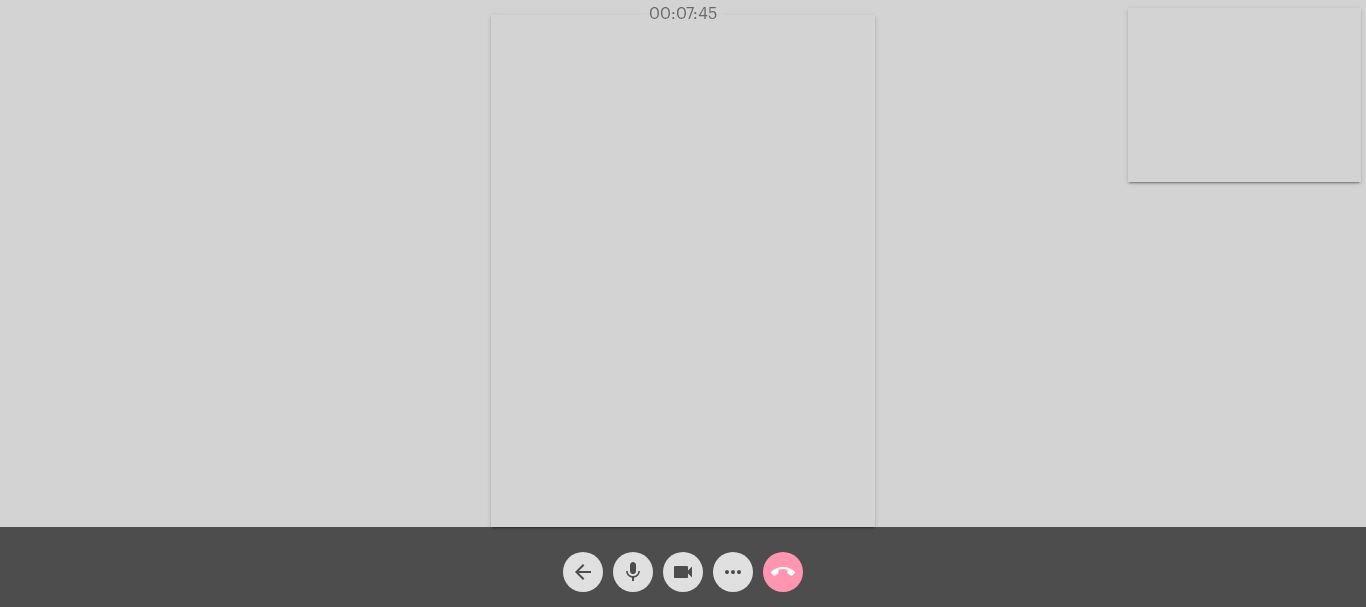click at bounding box center (1244, 95) 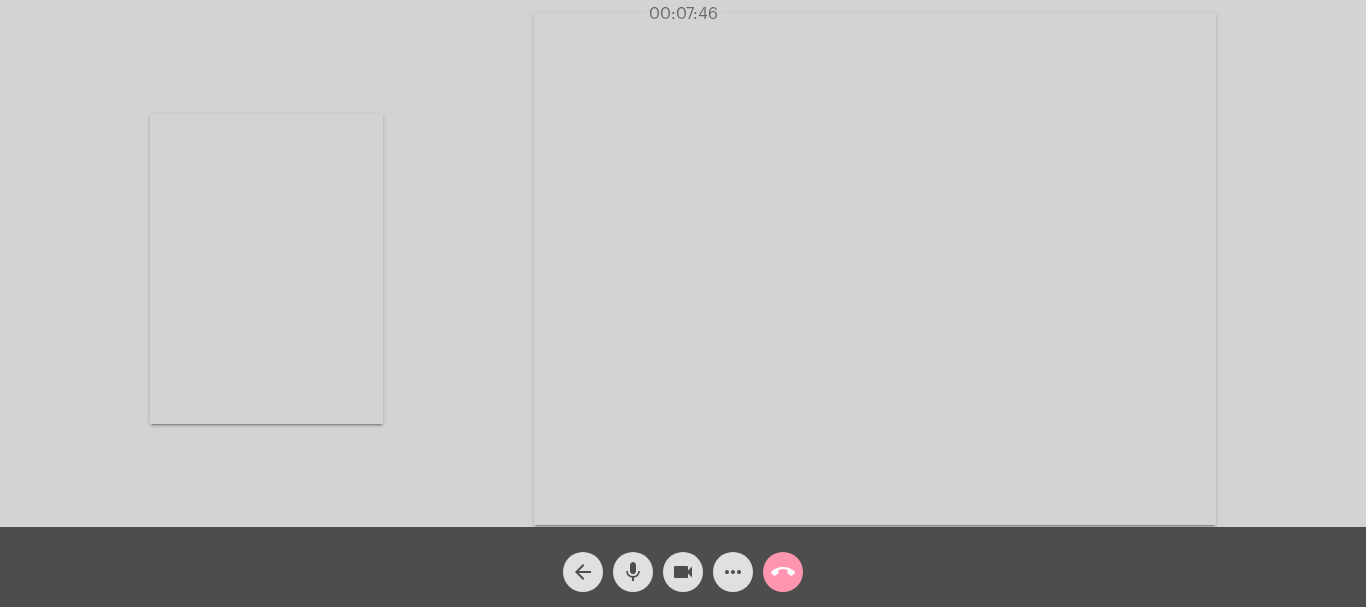 click at bounding box center (875, 269) 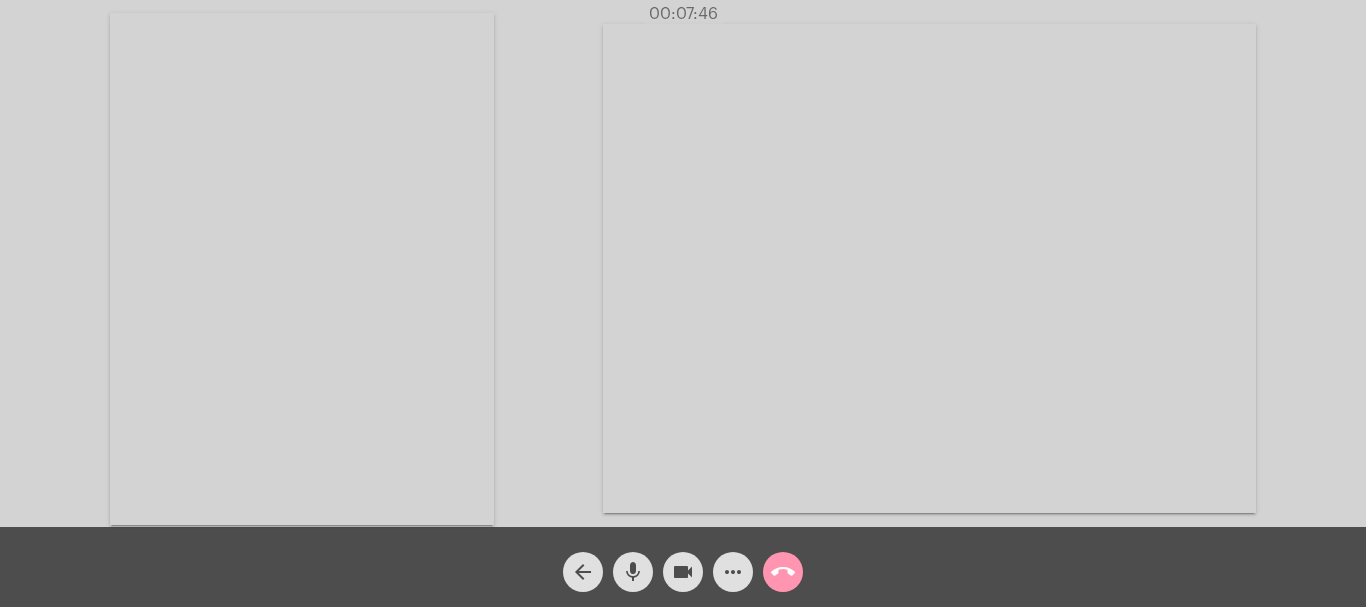 click at bounding box center [929, 268] 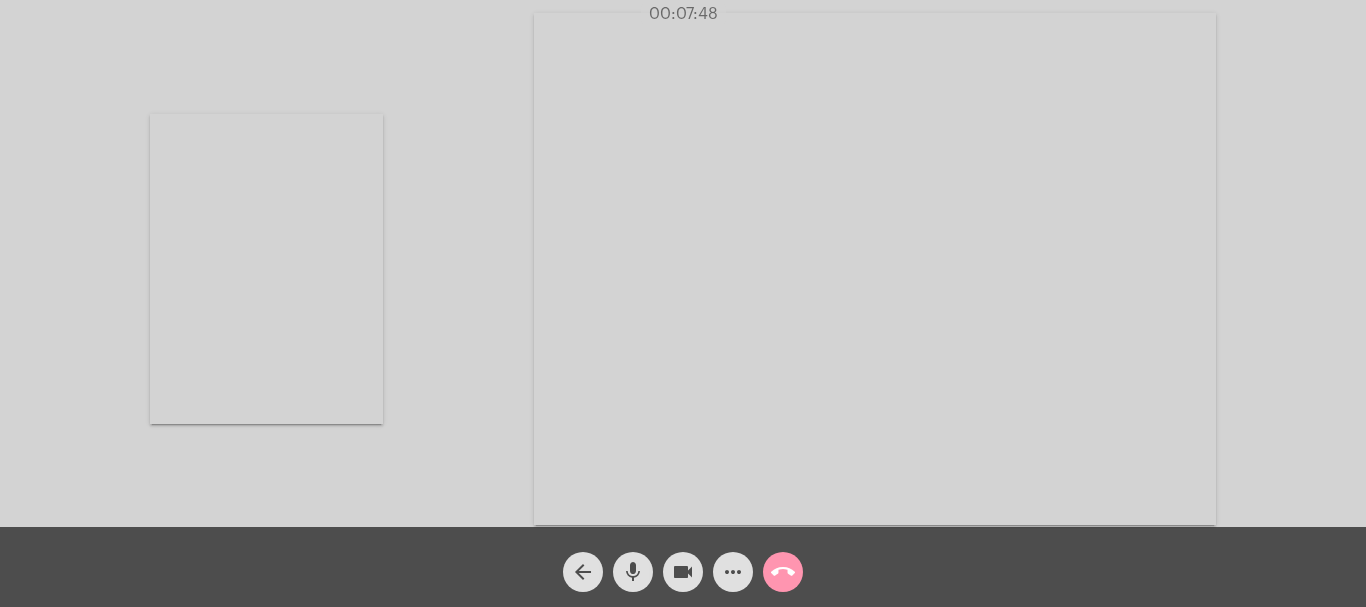 click at bounding box center [266, 269] 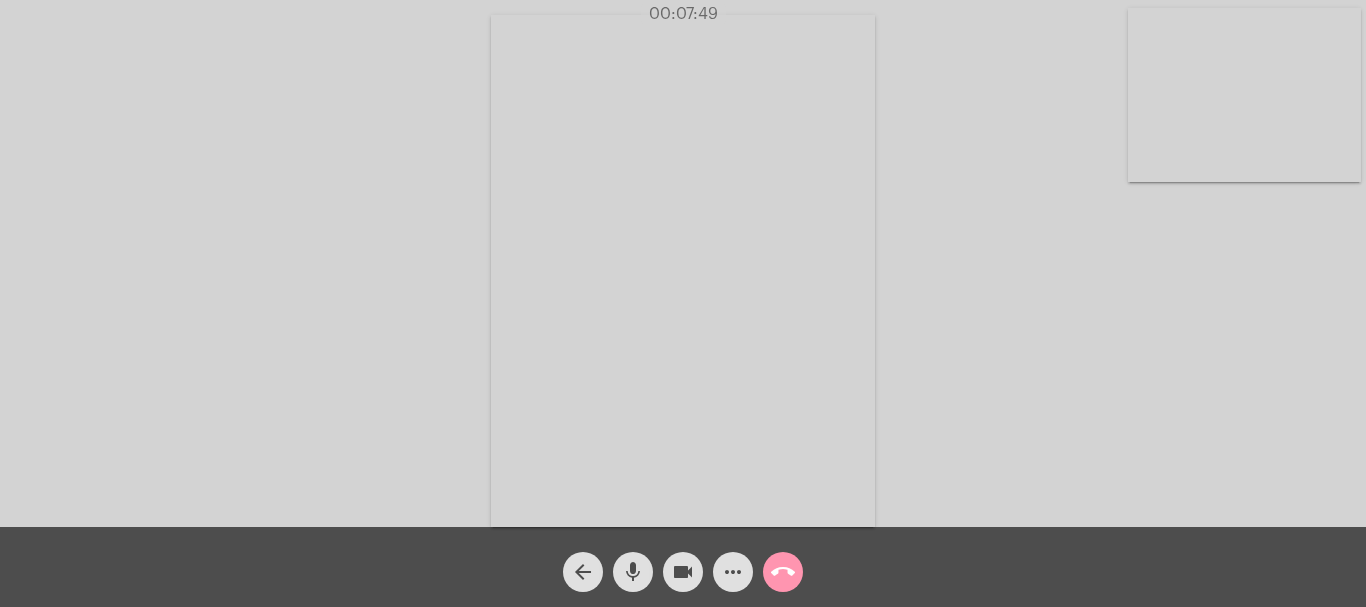 click on "Acessando Câmera e Microfone..." 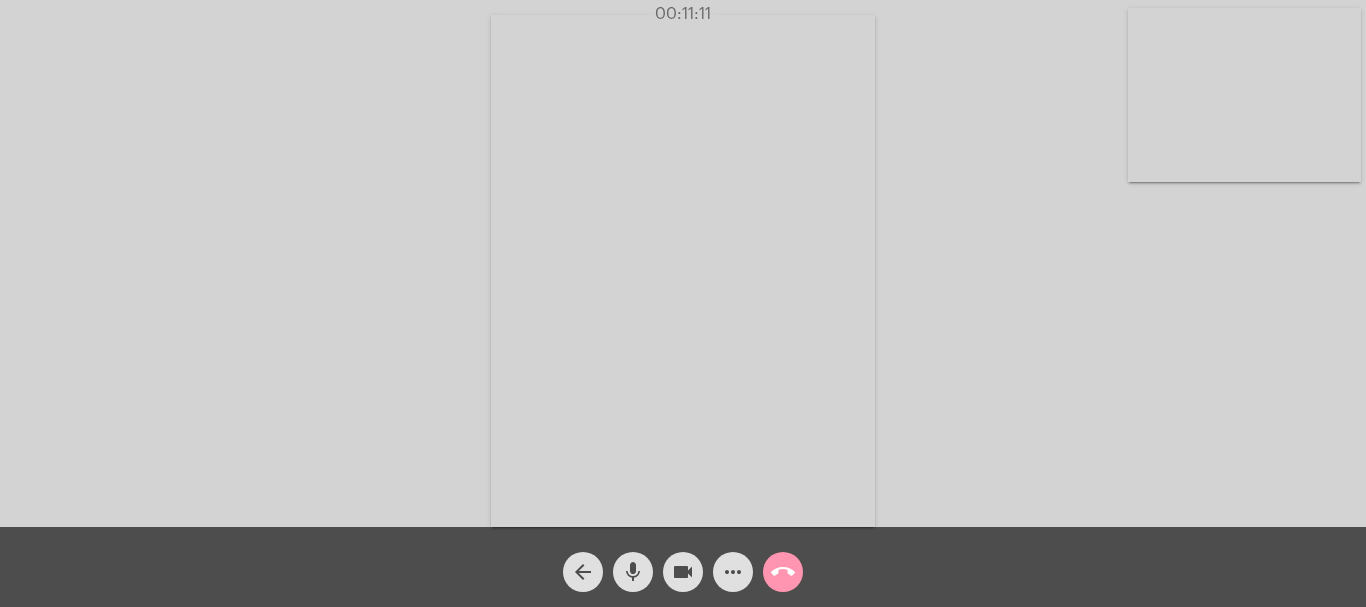 click on "Acessando Câmera e Microfone..." 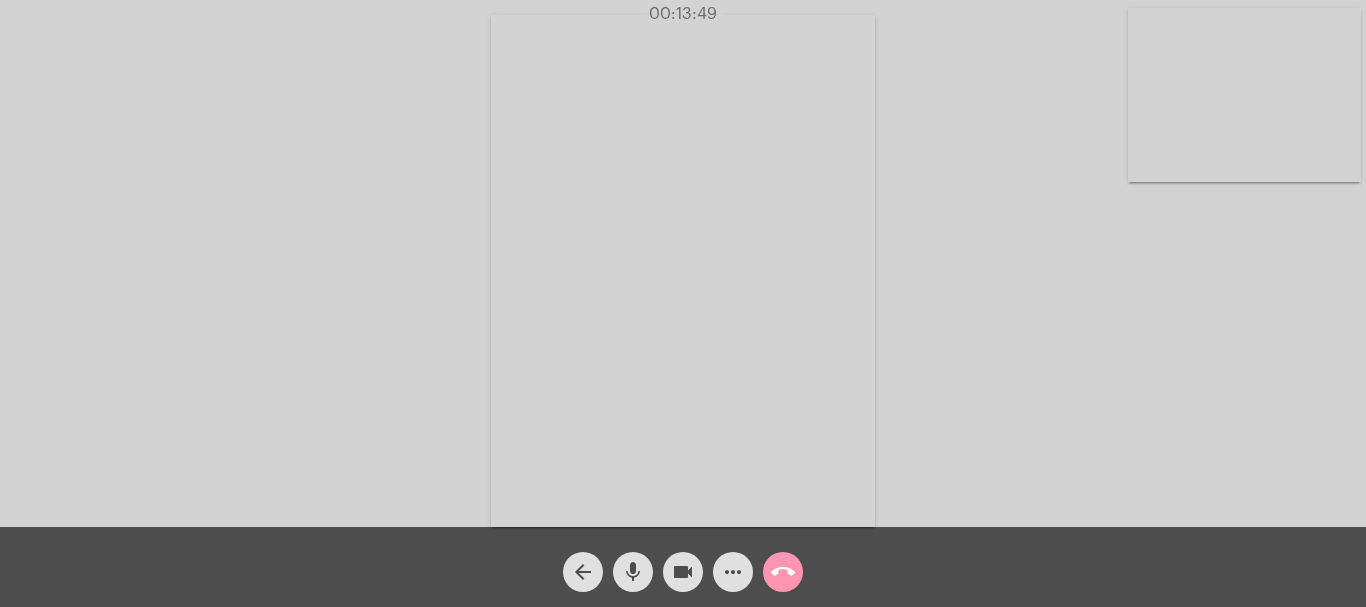 click on "Acessando Câmera e Microfone..." 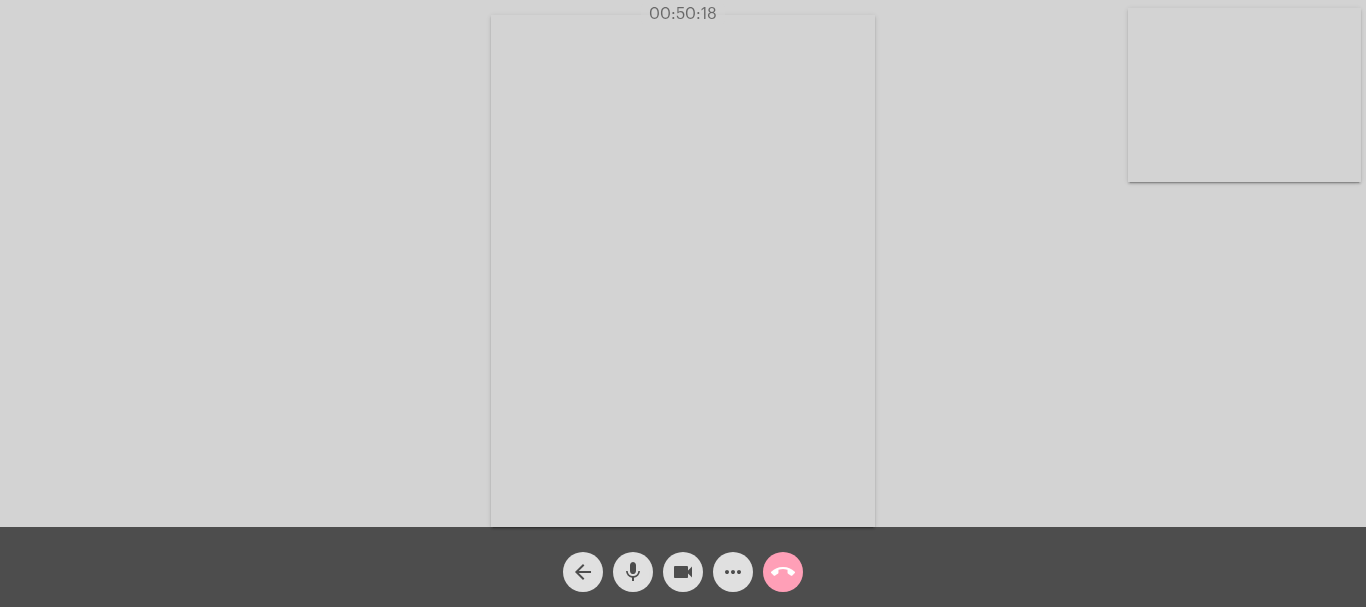 click on "call_end" 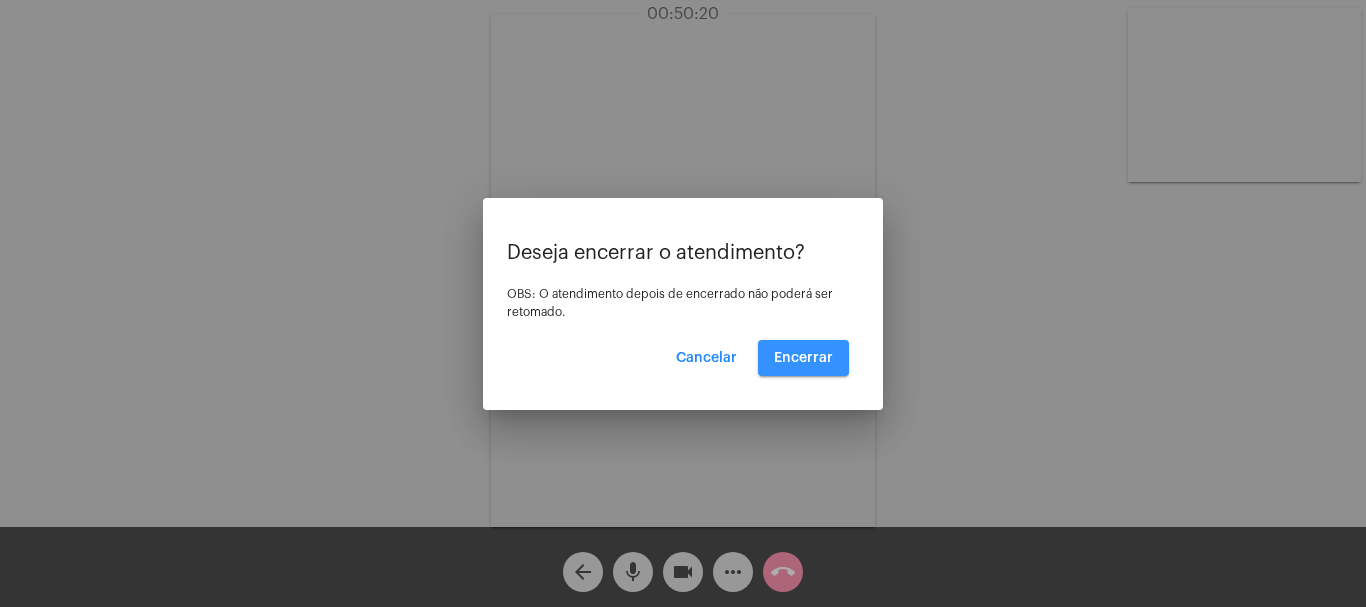 click on "Encerrar" at bounding box center [803, 358] 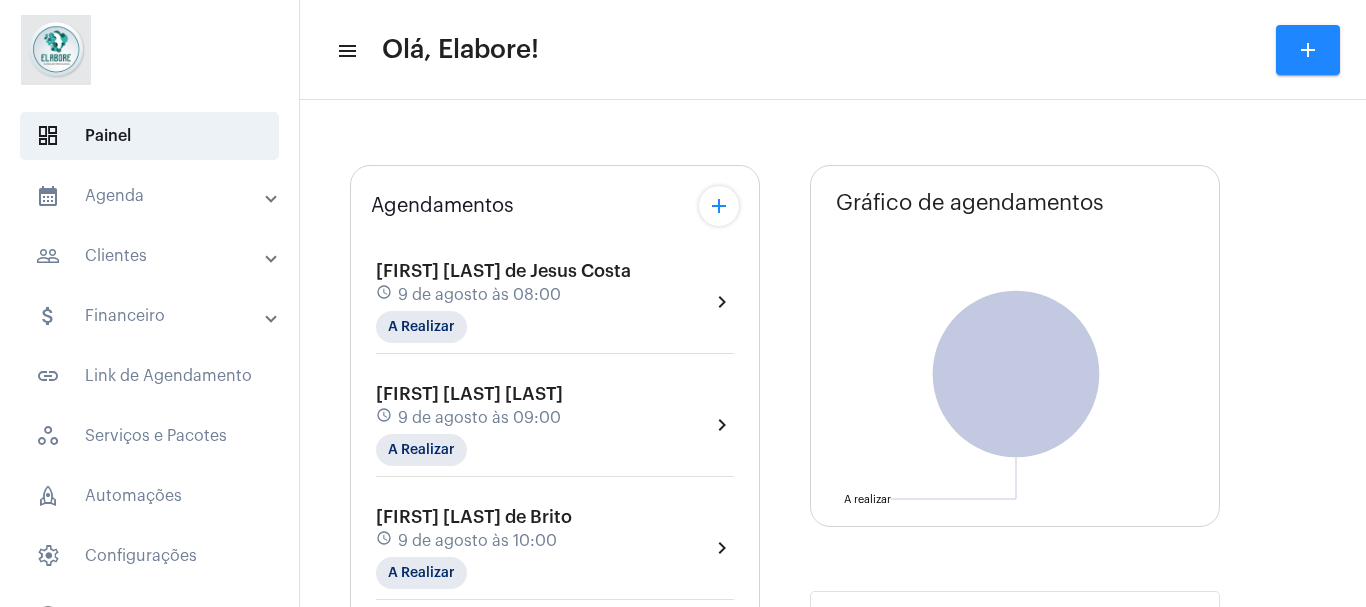 type on "https://neft.com.br/clínica-elabore-" 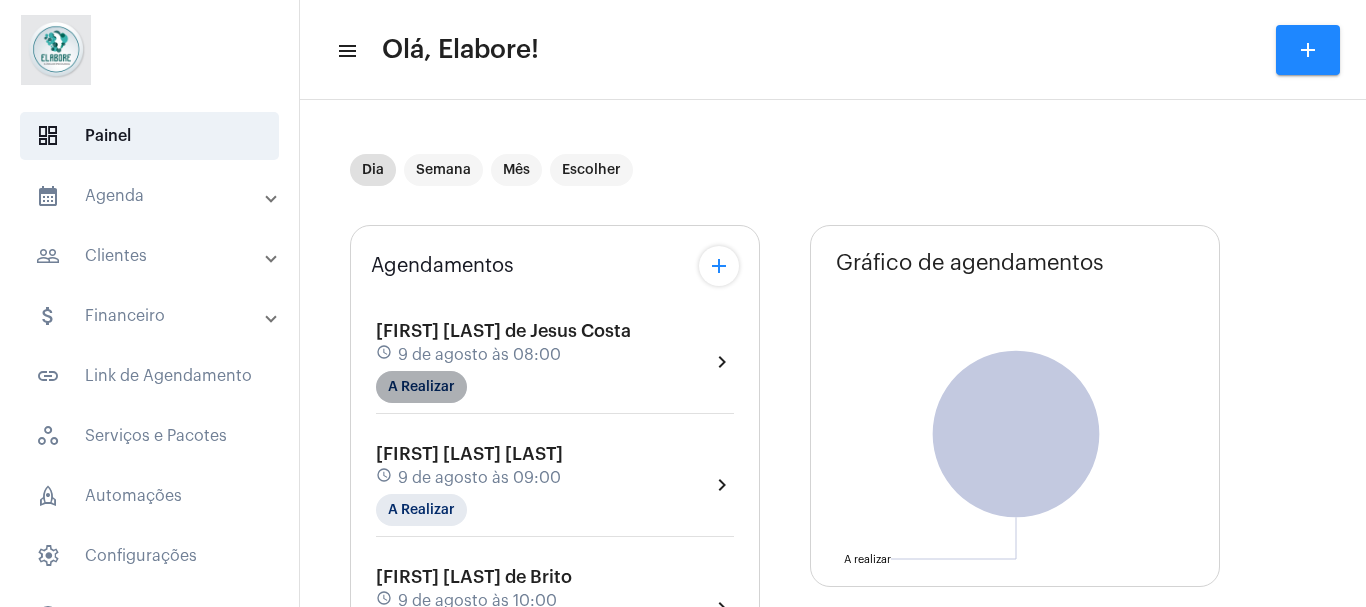 click on "A Realizar" 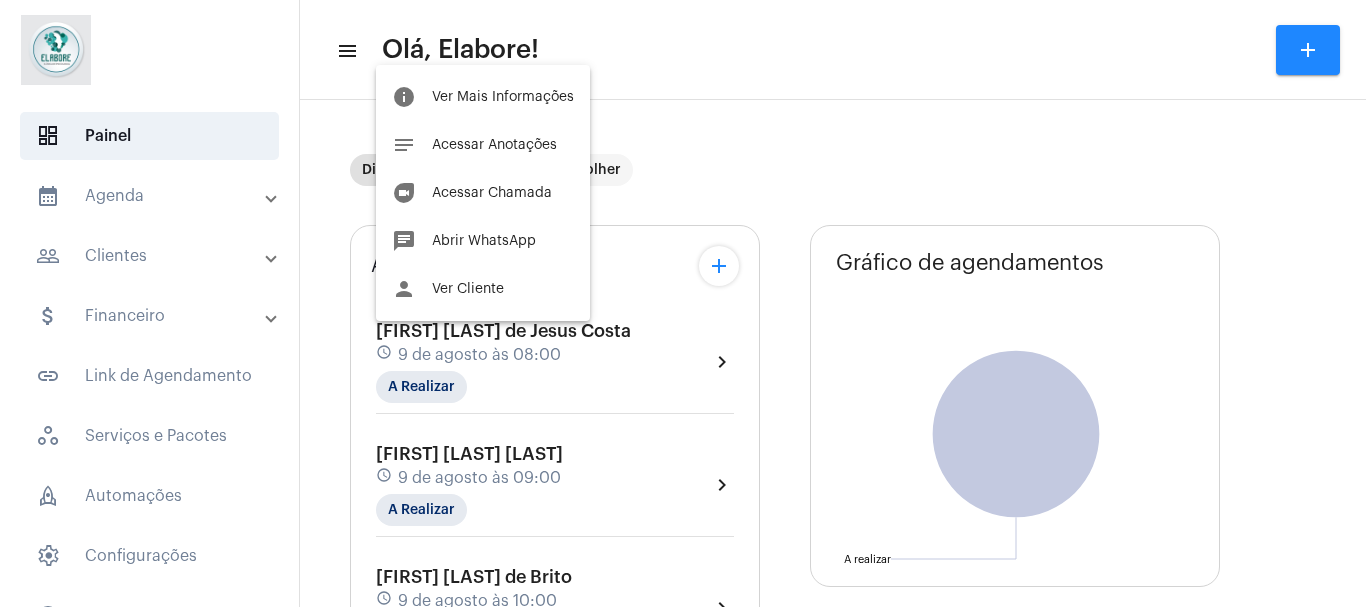 click at bounding box center (683, 303) 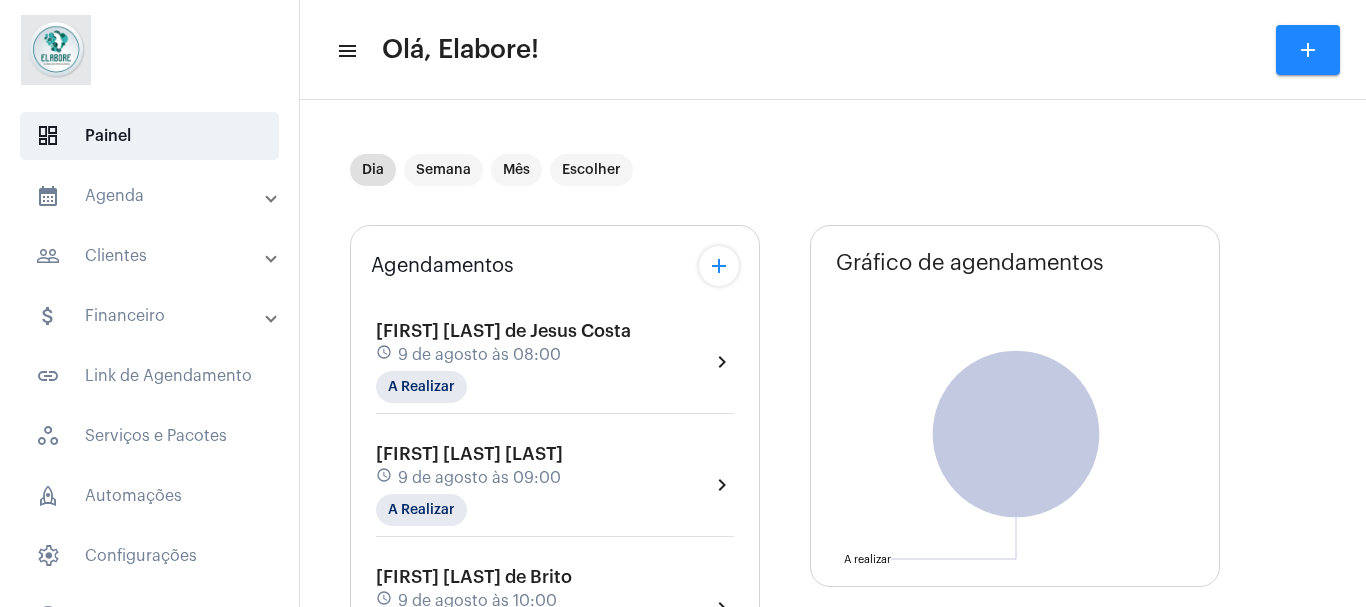 click on "Pietro Viana Kozowiski schedule 9 de agosto às 09:00 A Realizar  chevron_right" 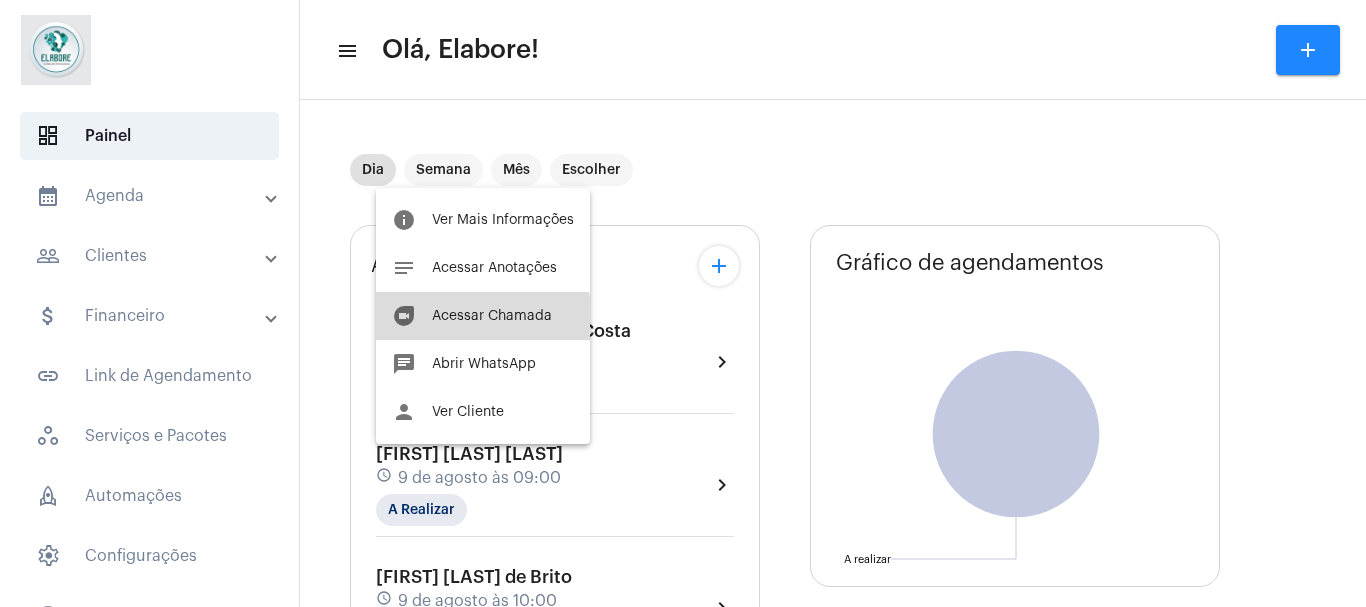 click on "Acessar Chamada" at bounding box center [492, 316] 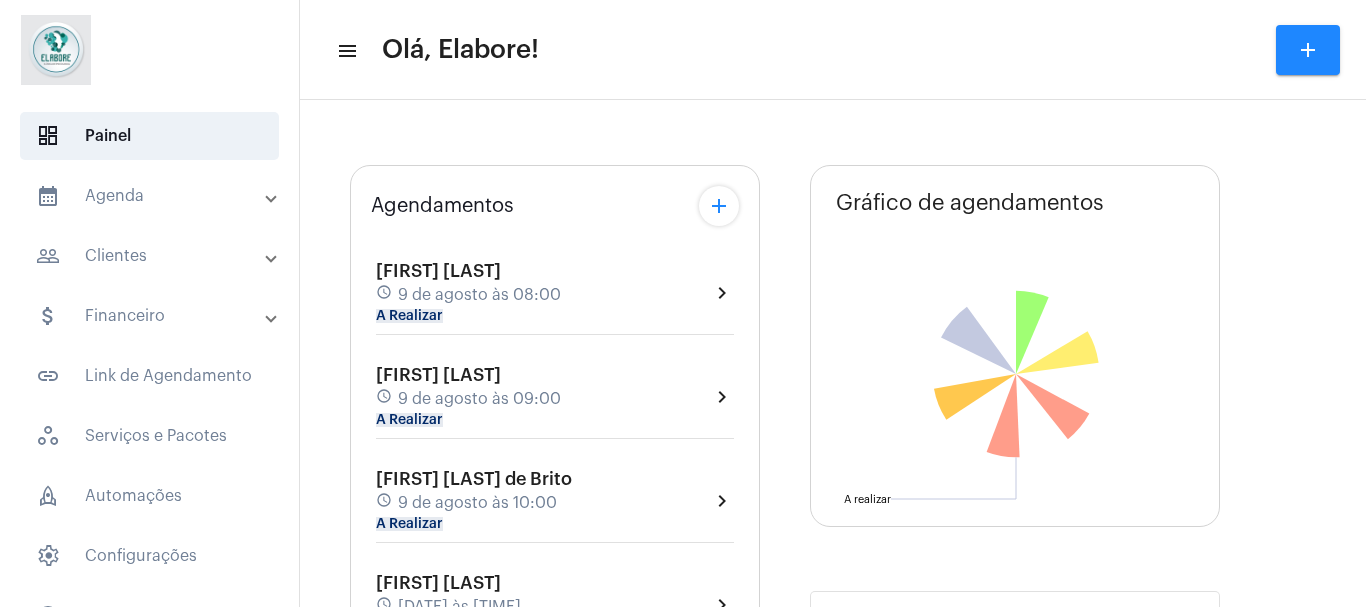 scroll, scrollTop: 0, scrollLeft: 0, axis: both 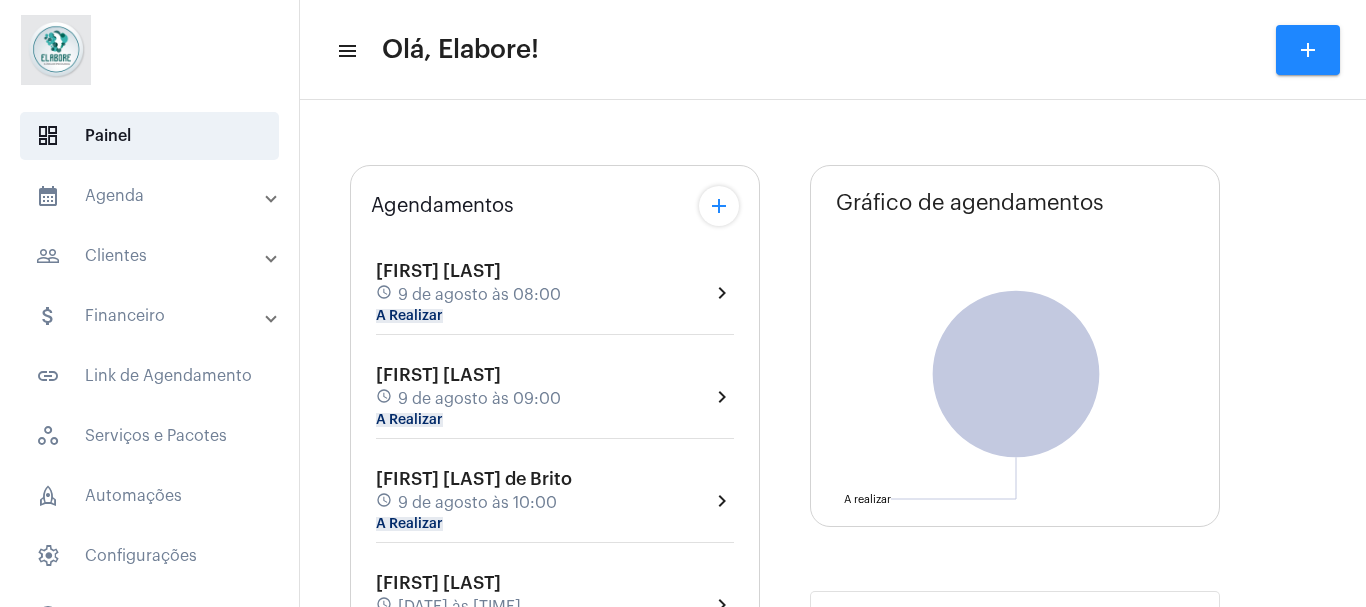 click on "[FIRST] [LAST] schedule [DATE] às [TIME] A Realizar  chevron_right" 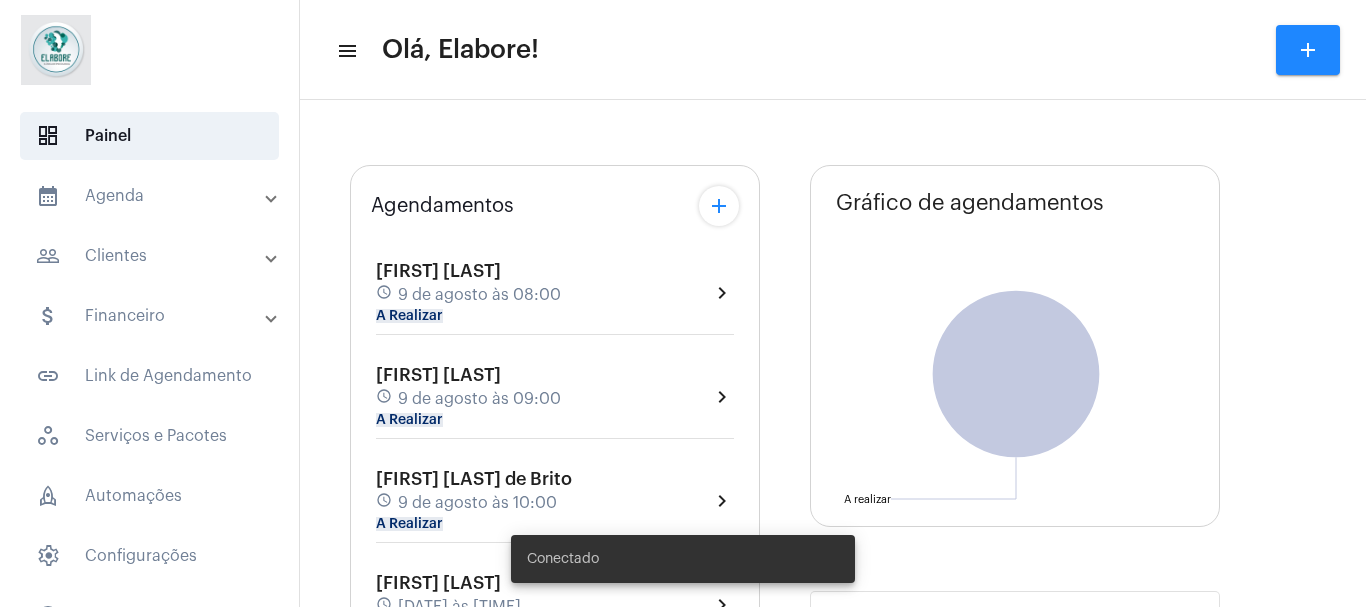 type on "https://neft.com.br/clínica-elabore-" 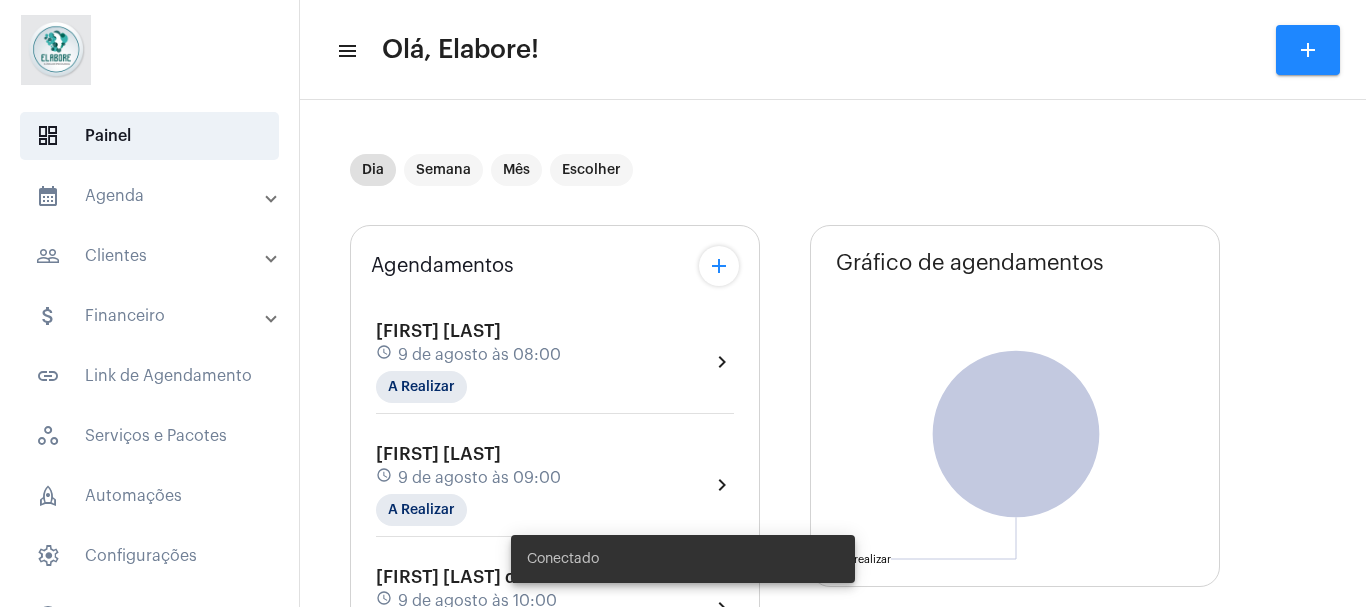 click on "[FIRST] [LAST] schedule [DATE] às [TIME] A Realizar  chevron_right" 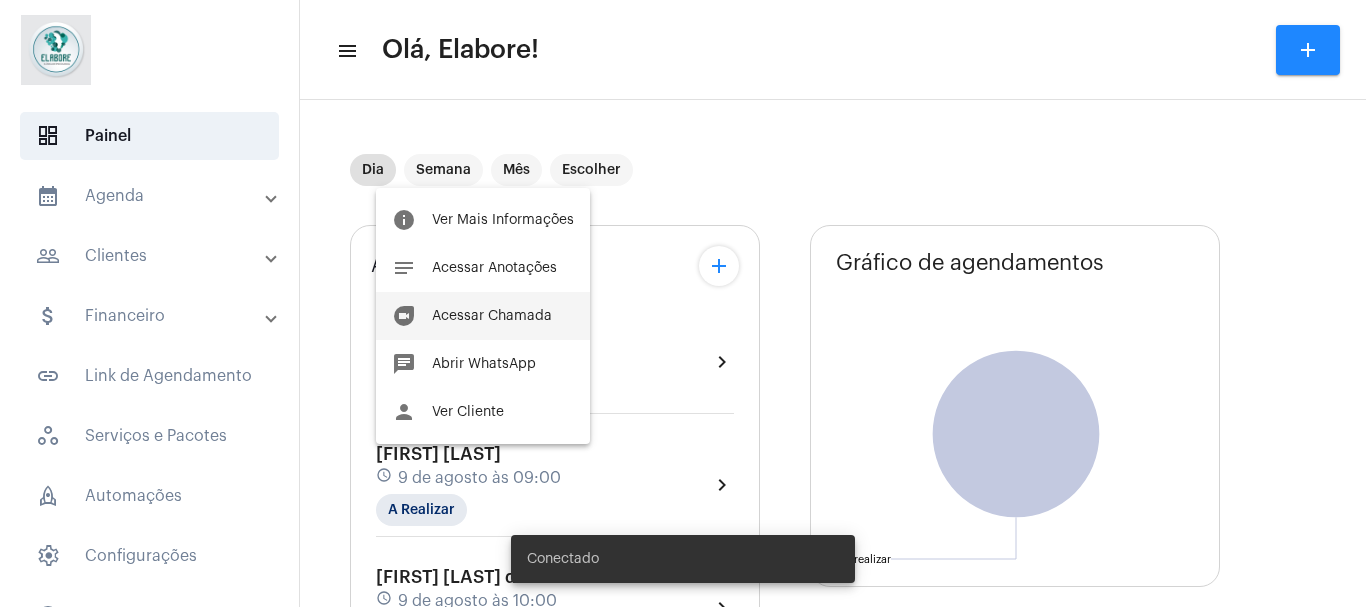 click on "Acessar Chamada" at bounding box center (492, 316) 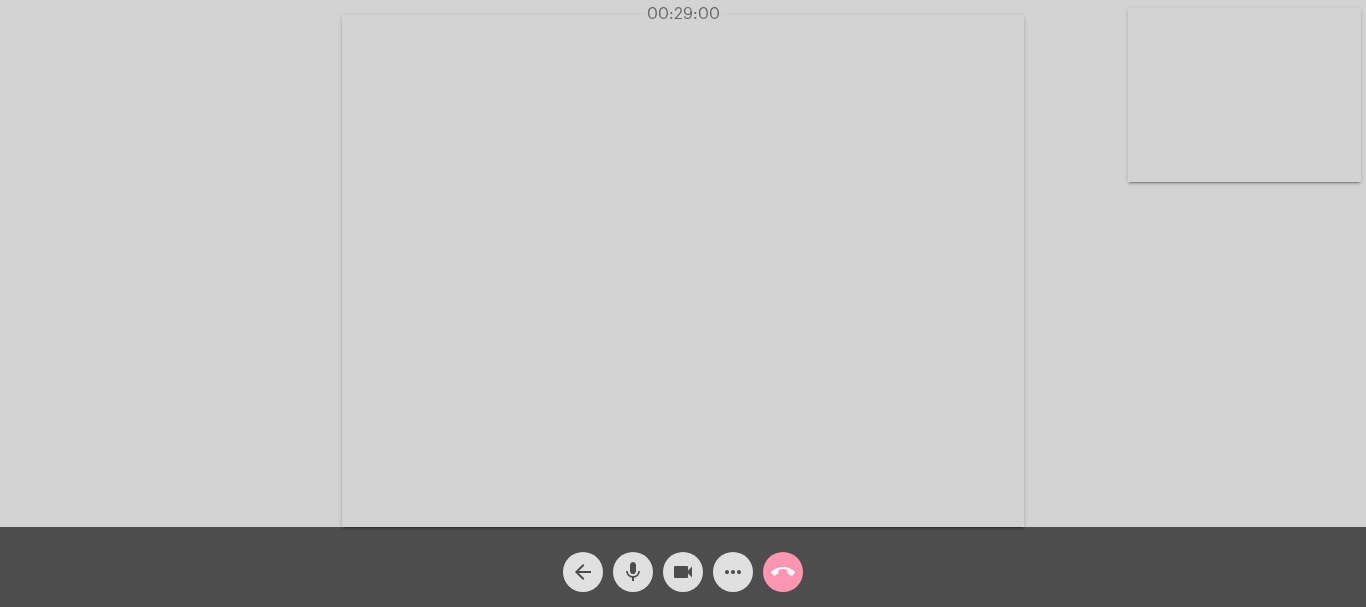 click at bounding box center [683, 271] 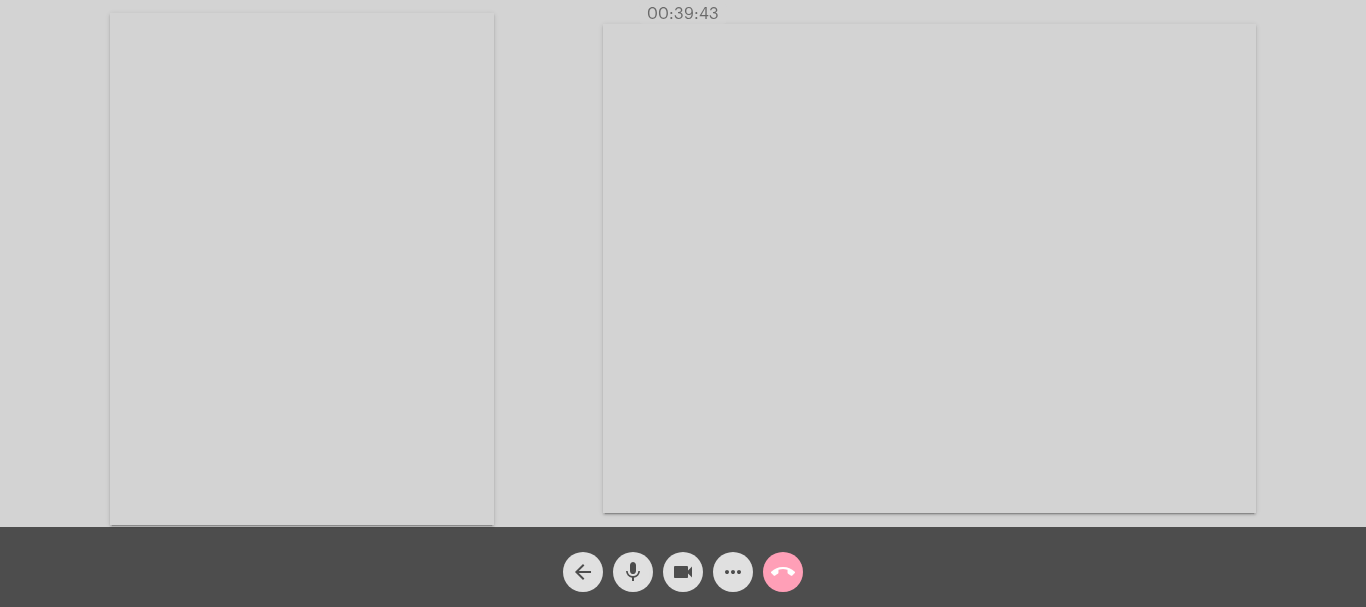 click on "call_end" 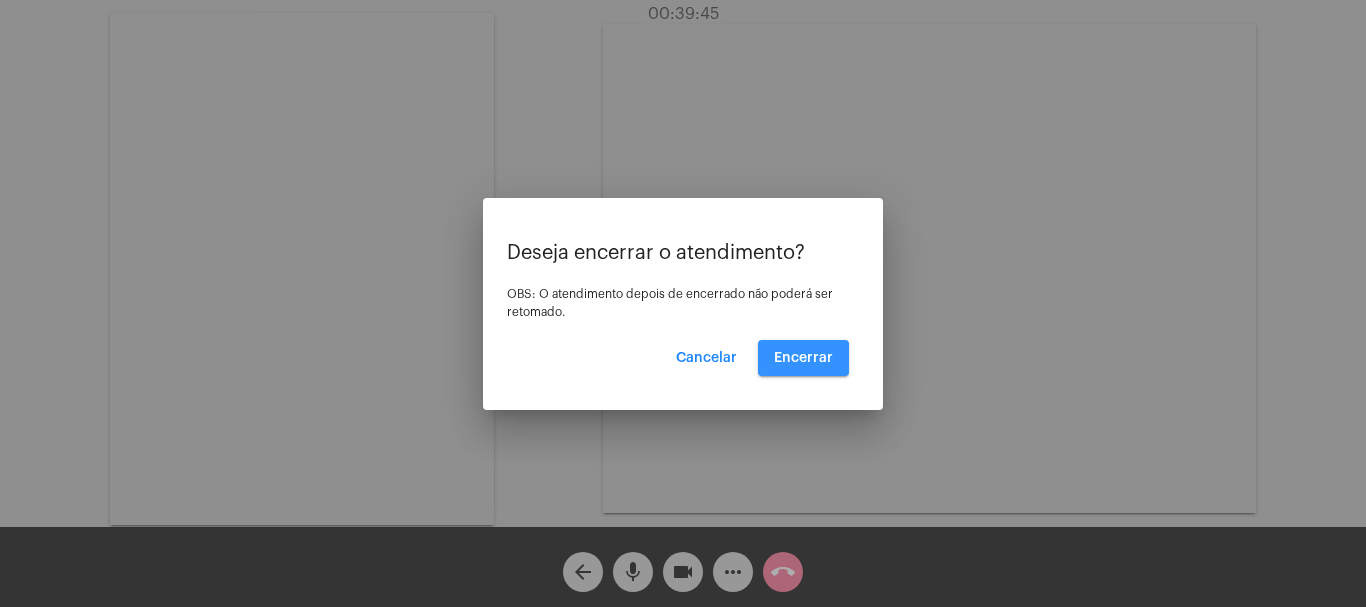 click on "Encerrar" at bounding box center (803, 358) 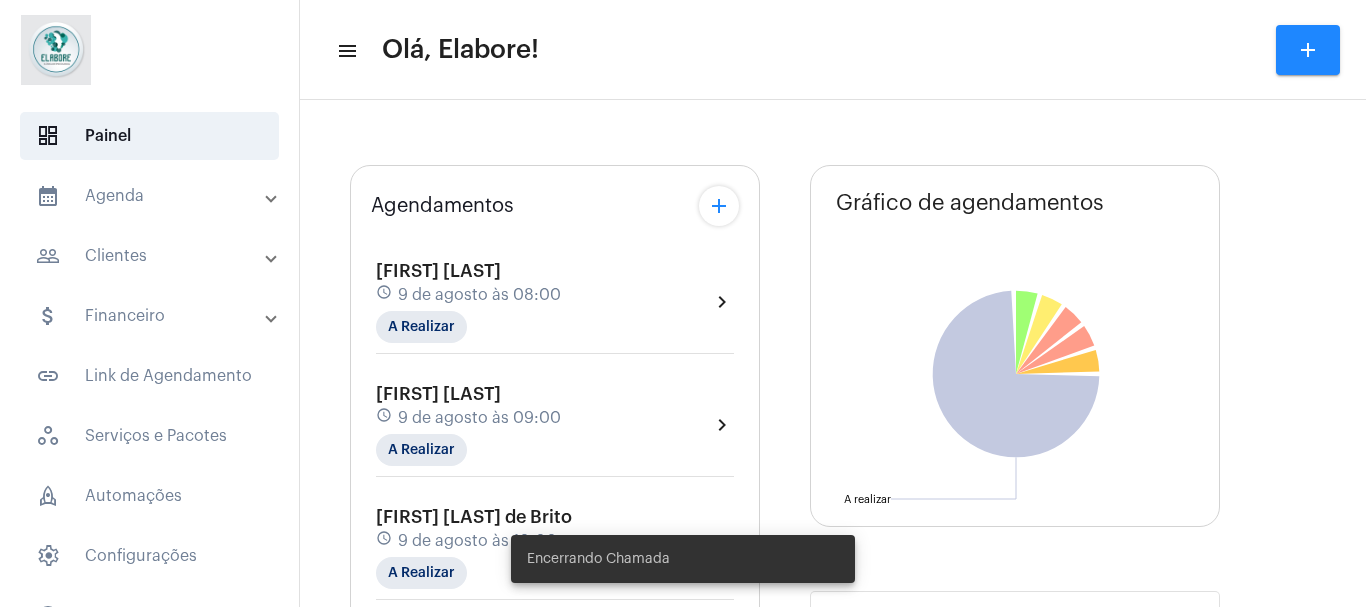 type on "https://neft.com.br/clínica-elabore-" 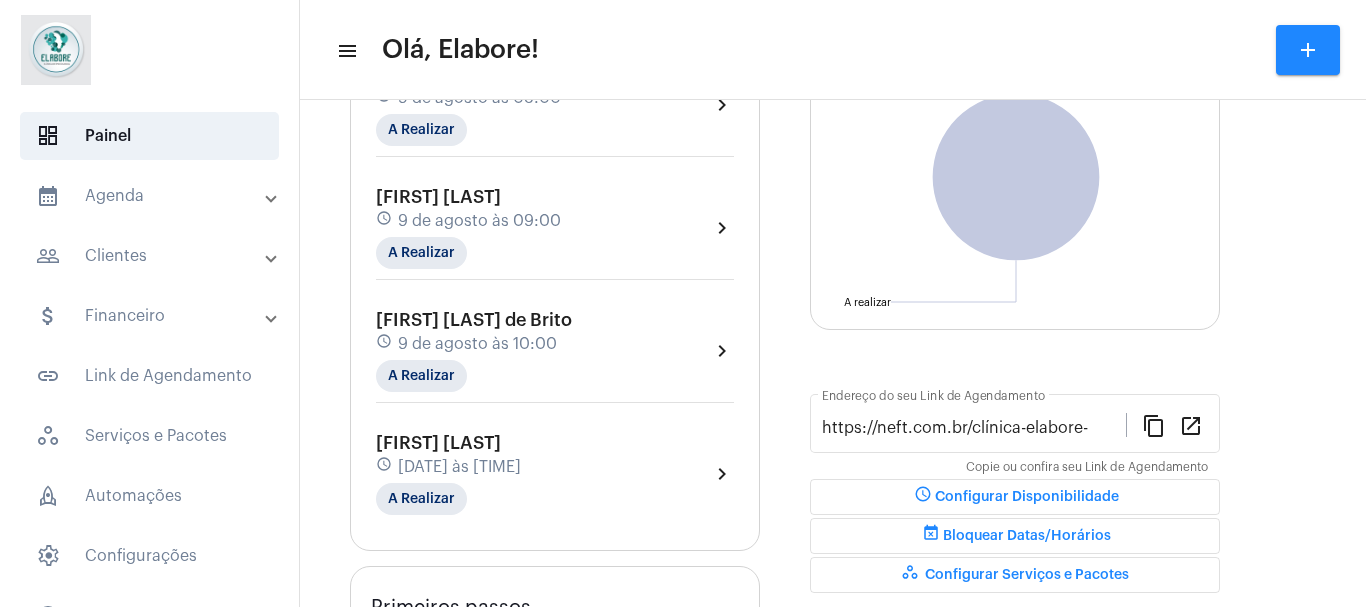 scroll, scrollTop: 252, scrollLeft: 0, axis: vertical 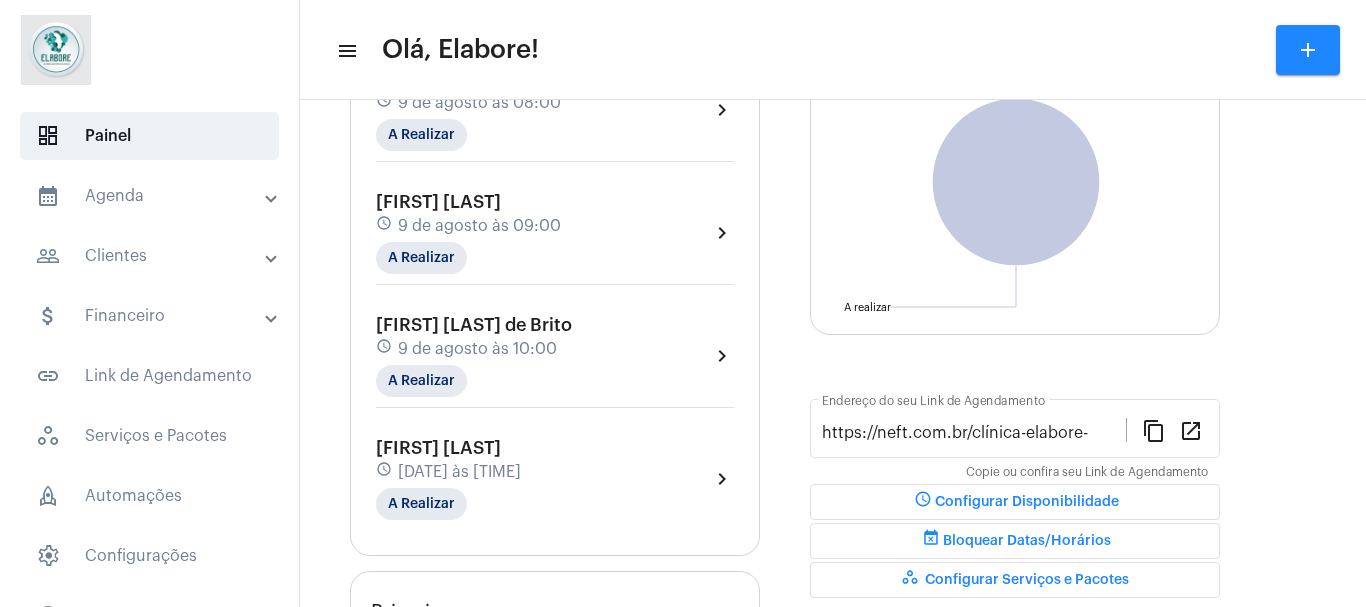 click on "[FIRST] [LAST] [LAST] schedule [DATE] às [TIME] A Realizar  chevron_right" 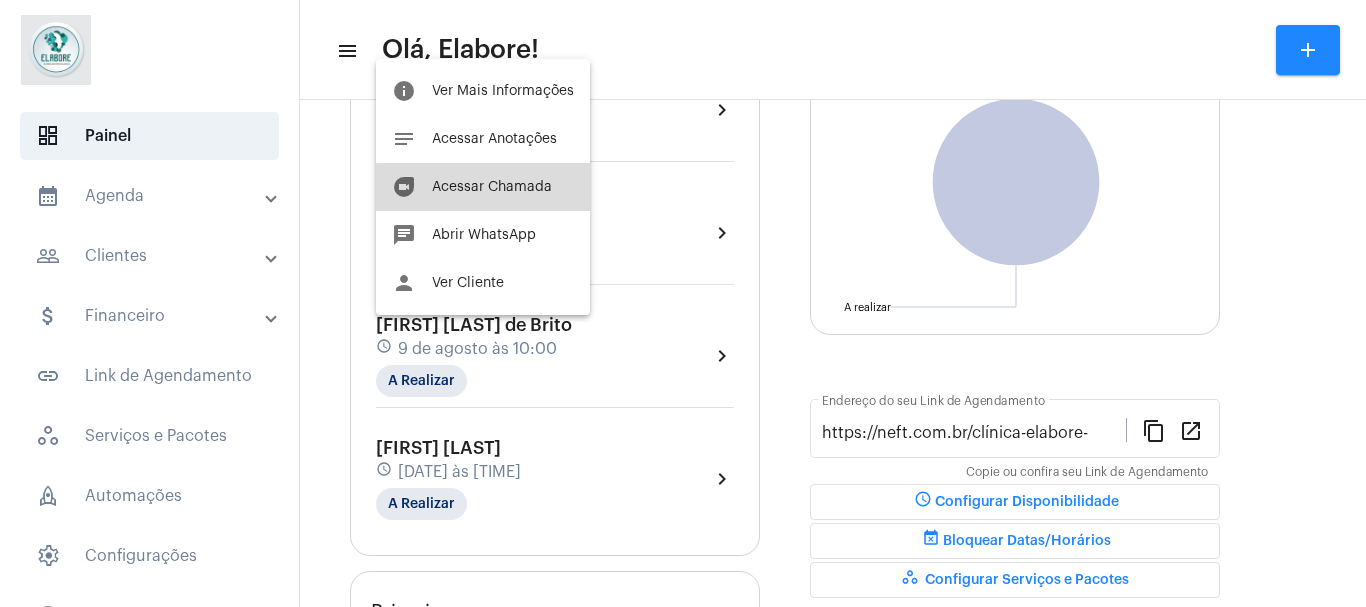 click on "Acessar Chamada" at bounding box center (492, 187) 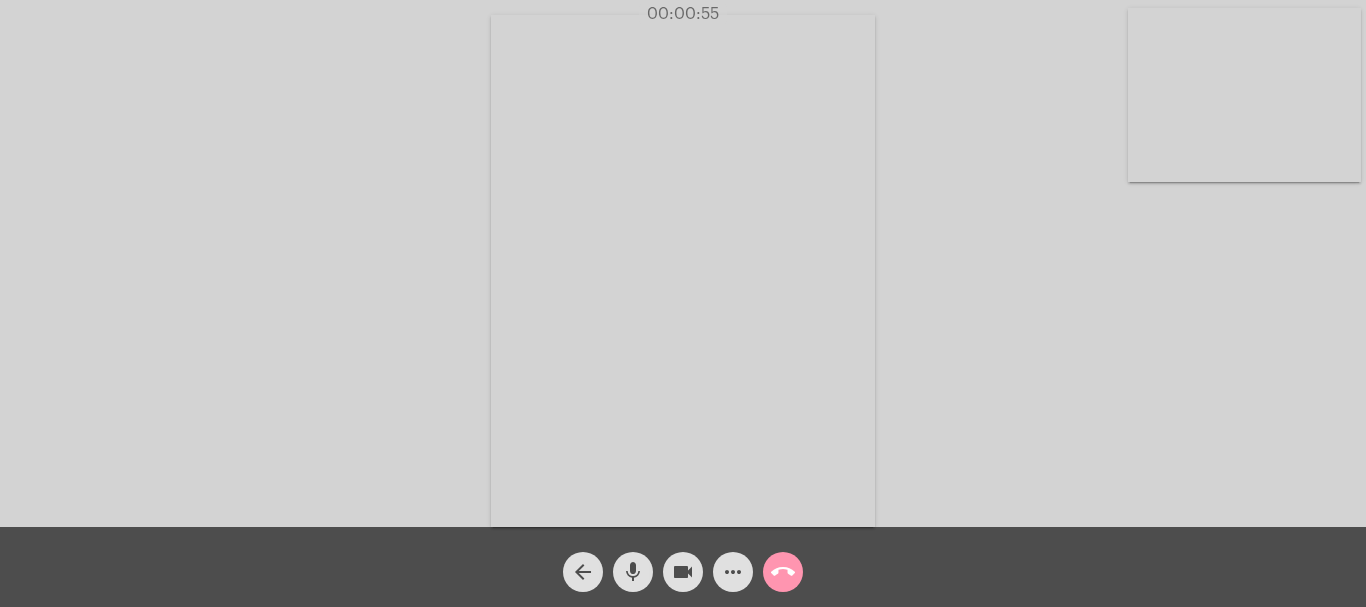 click on "Acessando Câmera e Microfone..." 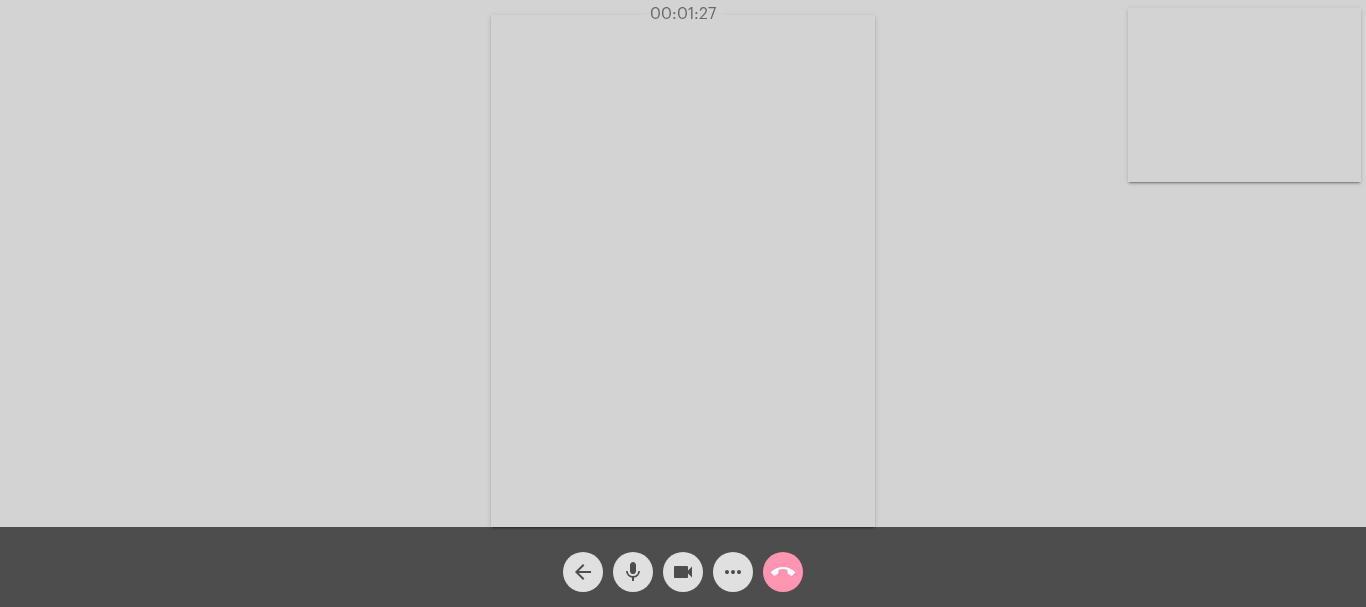 click at bounding box center [683, 271] 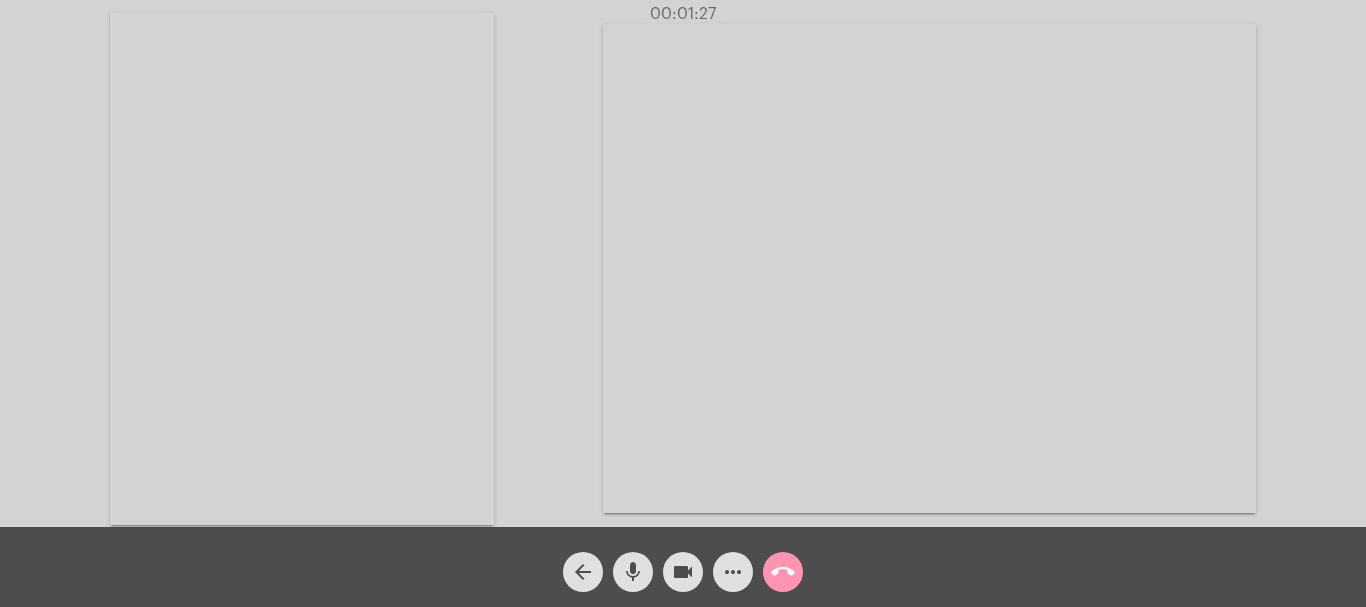 click on "Acessando Câmera e Microfone..." 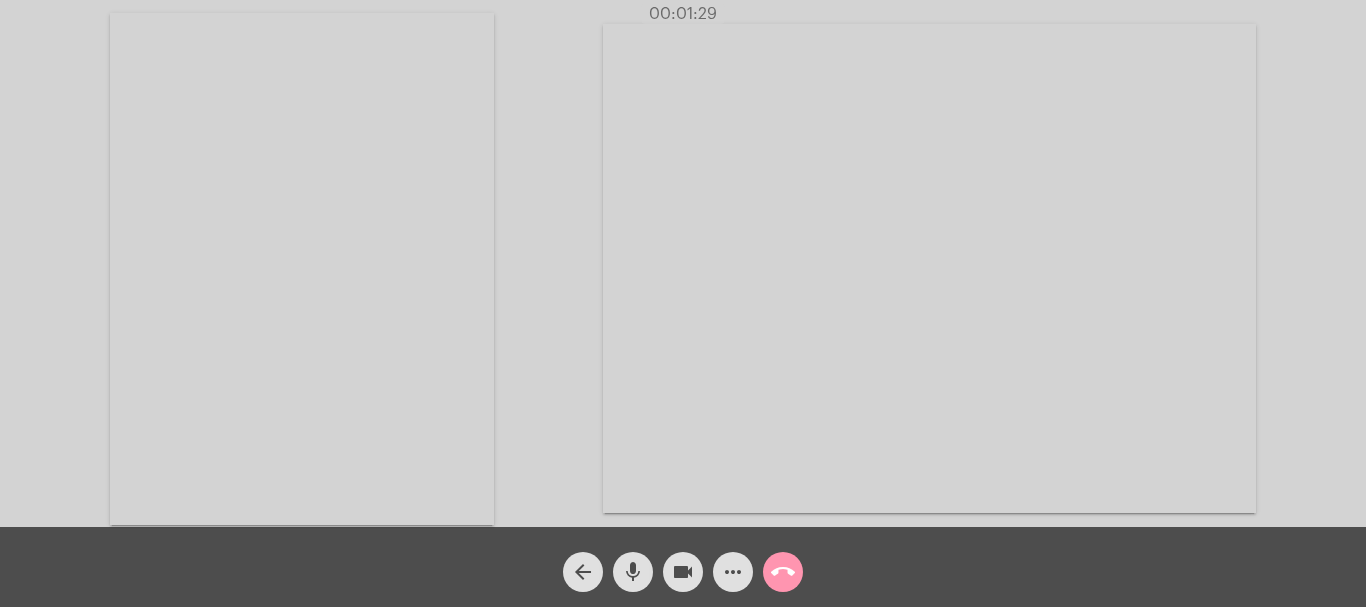 click on "Acessando Câmera e Microfone..." 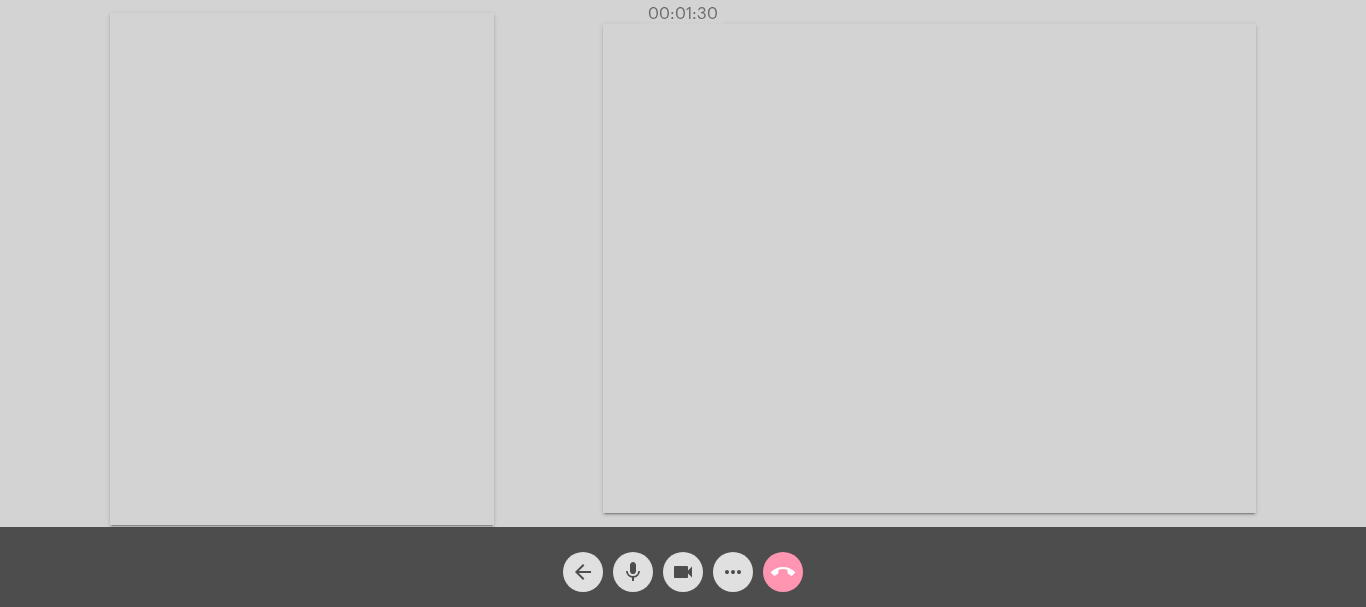 click at bounding box center [302, 269] 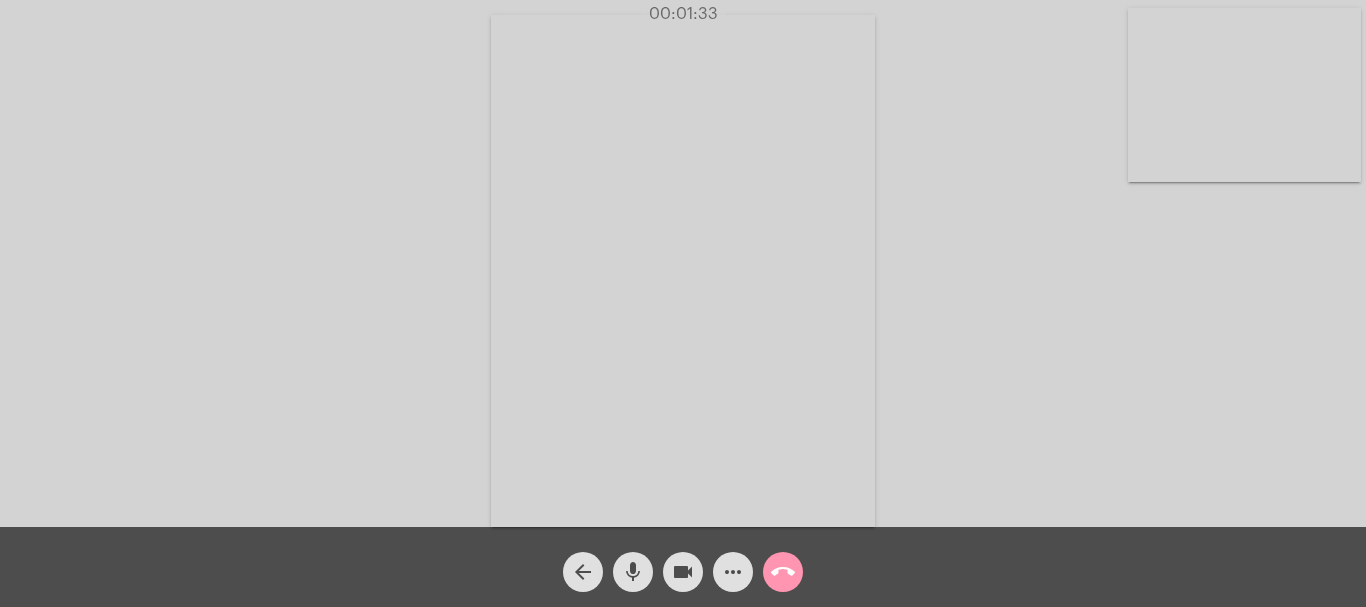 click at bounding box center (683, 271) 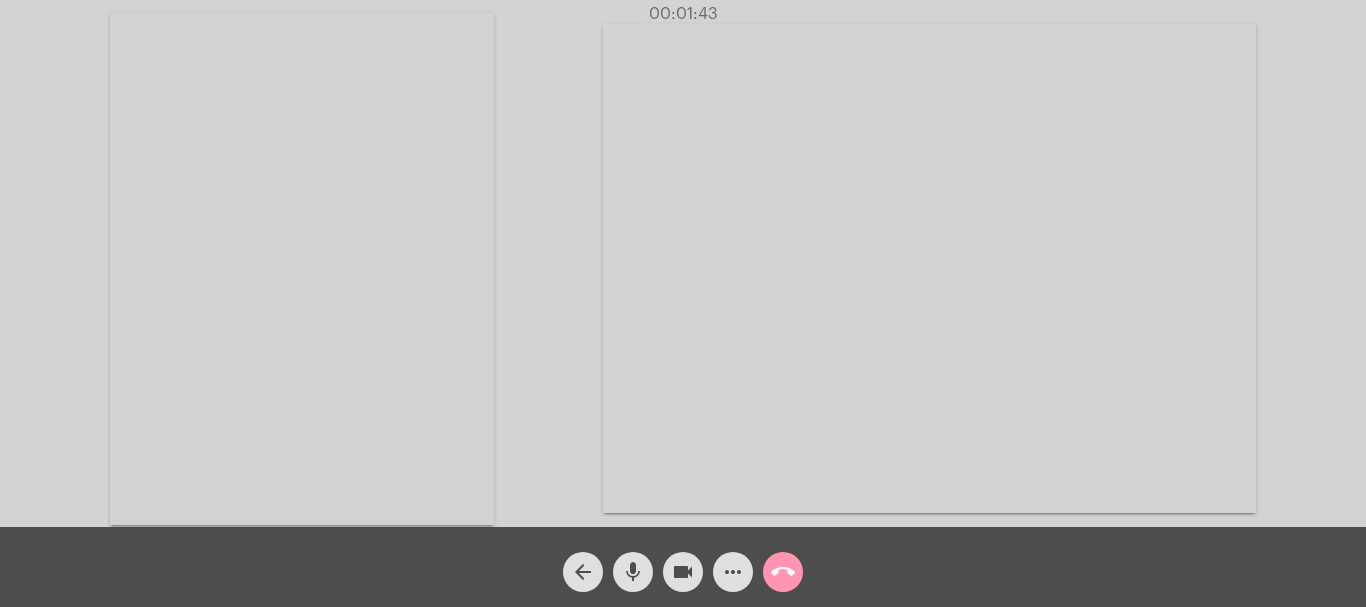 click at bounding box center [302, 269] 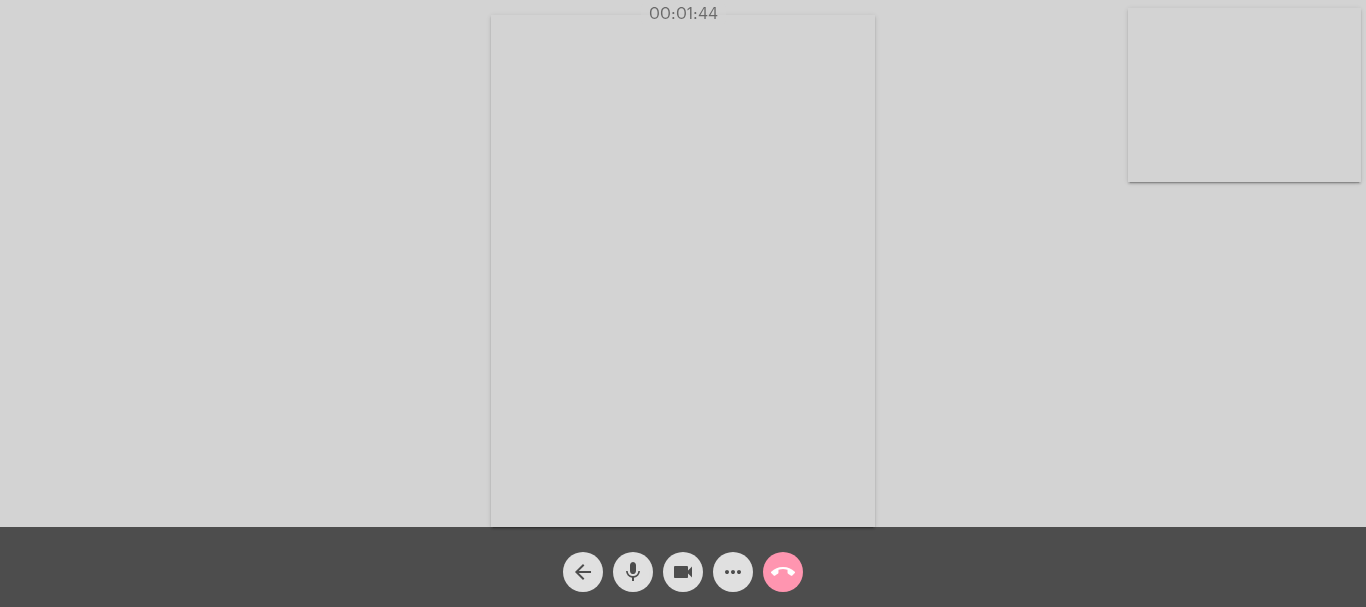 click on "Acessando Câmera e Microfone..." 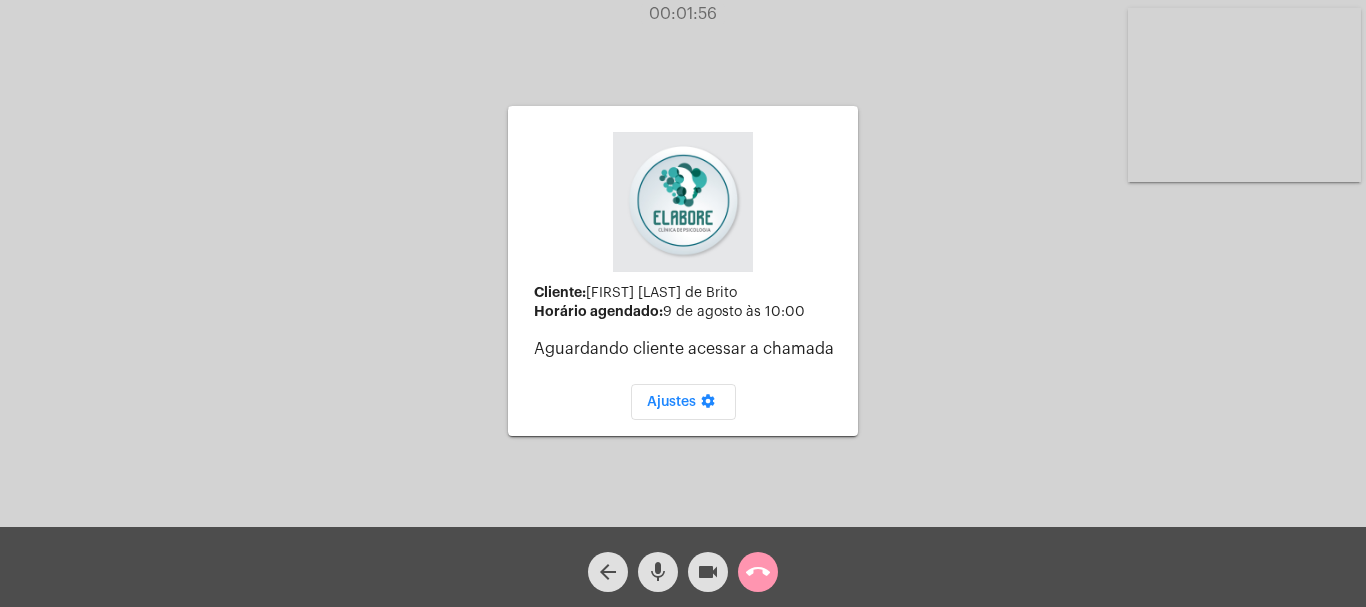 click at bounding box center [1244, 95] 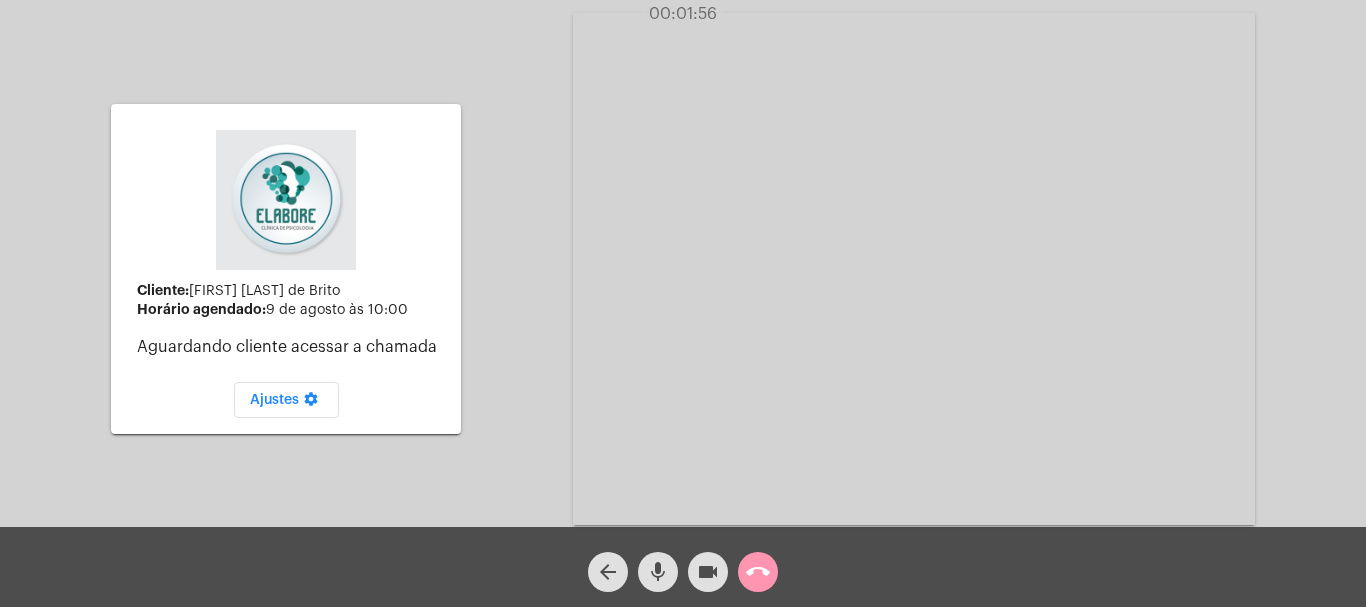 click on "Cliente:   Lorena Almeida de Brito  Horário agendado:   9 de agosto às 10:00   Aguardando cliente acessar a chamada   Ajustes settings Acessando Câmera e Microfone..." 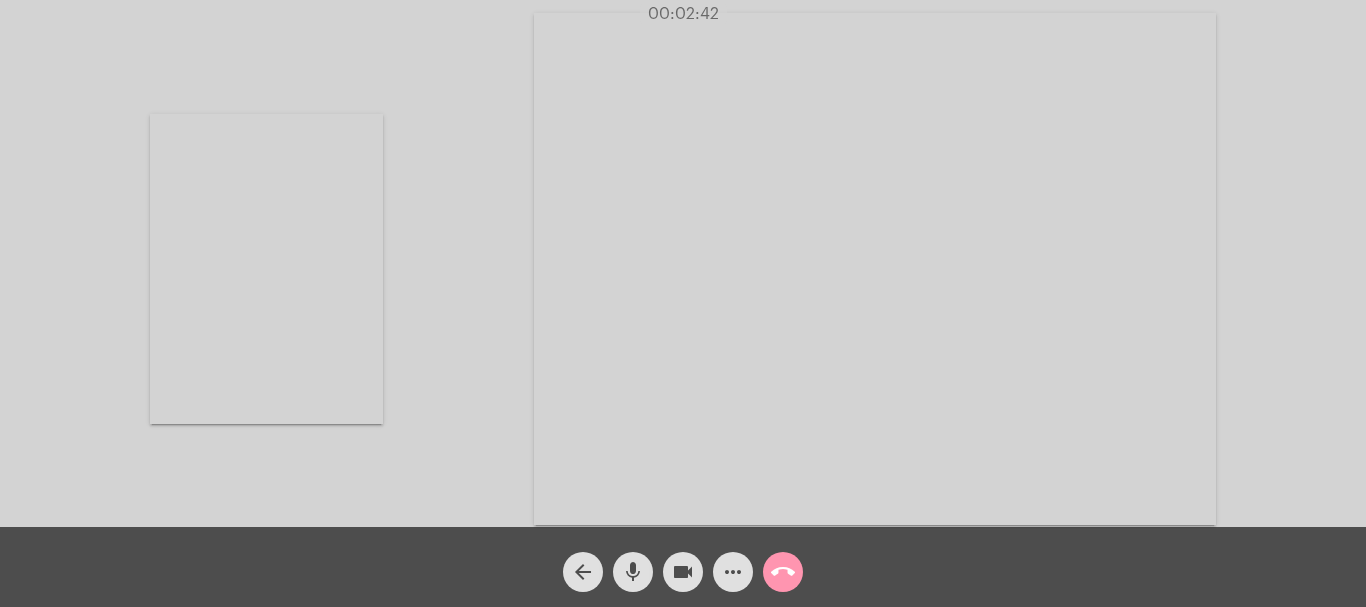 click on "Acessando Câmera e Microfone..." 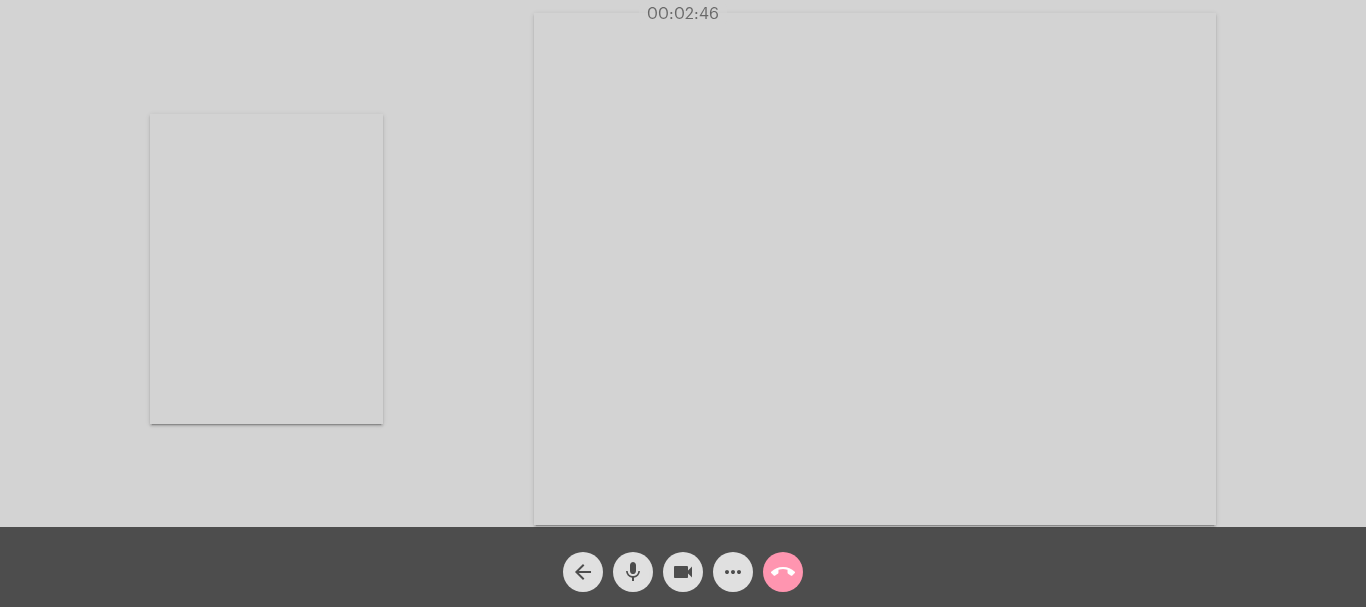 click at bounding box center [266, 269] 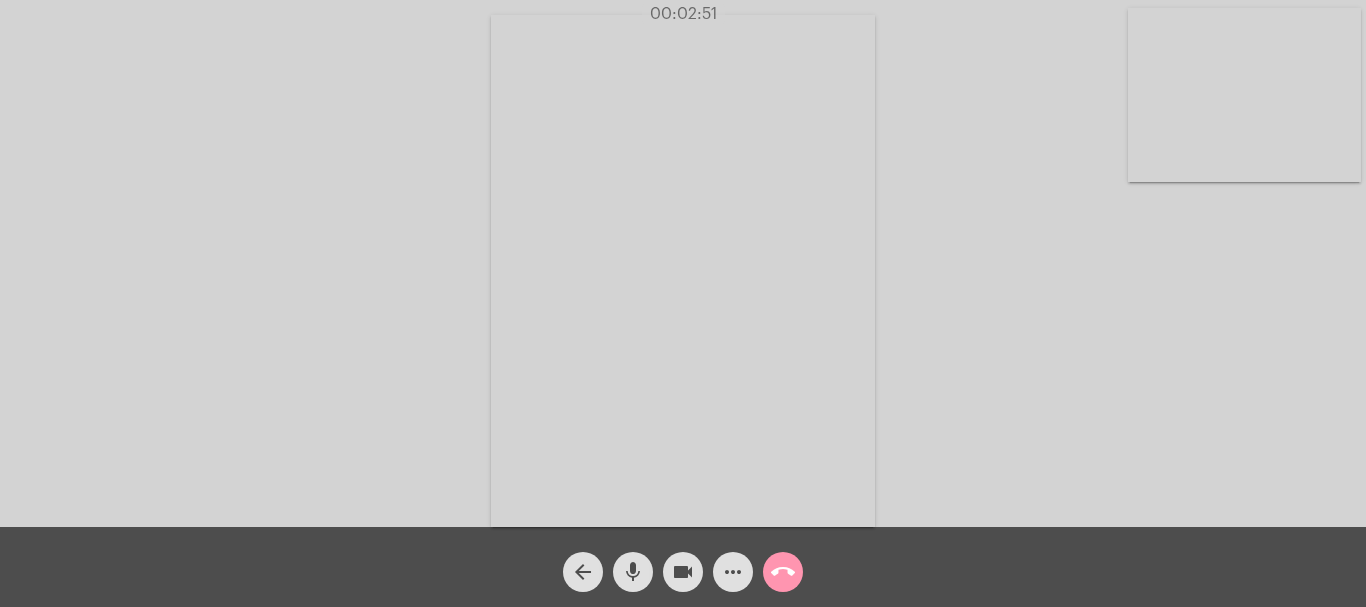 click at bounding box center (1244, 95) 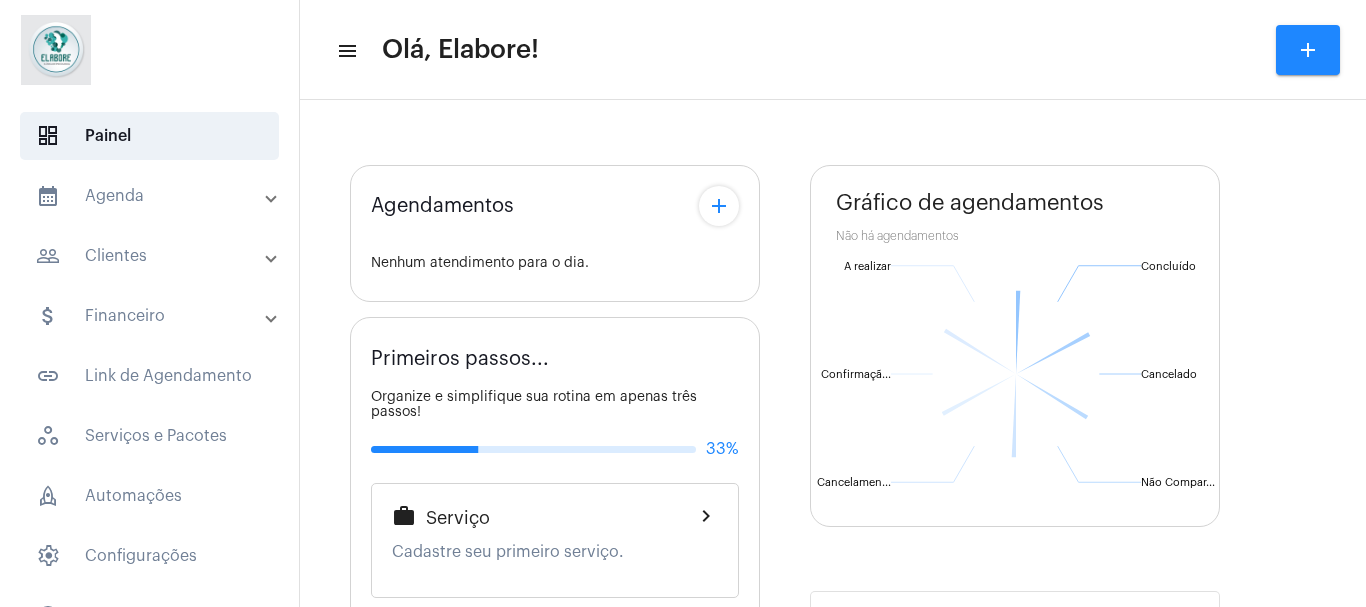 scroll, scrollTop: 0, scrollLeft: 0, axis: both 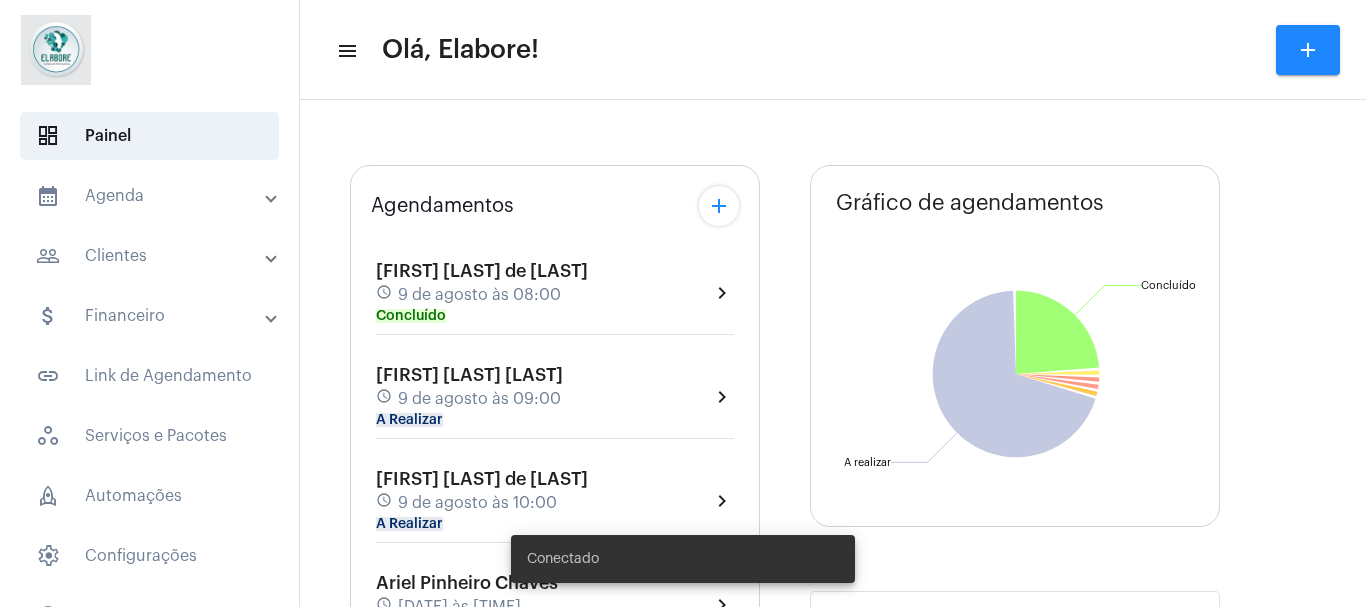 type on "https://neft.com.br/clínica-elabore-" 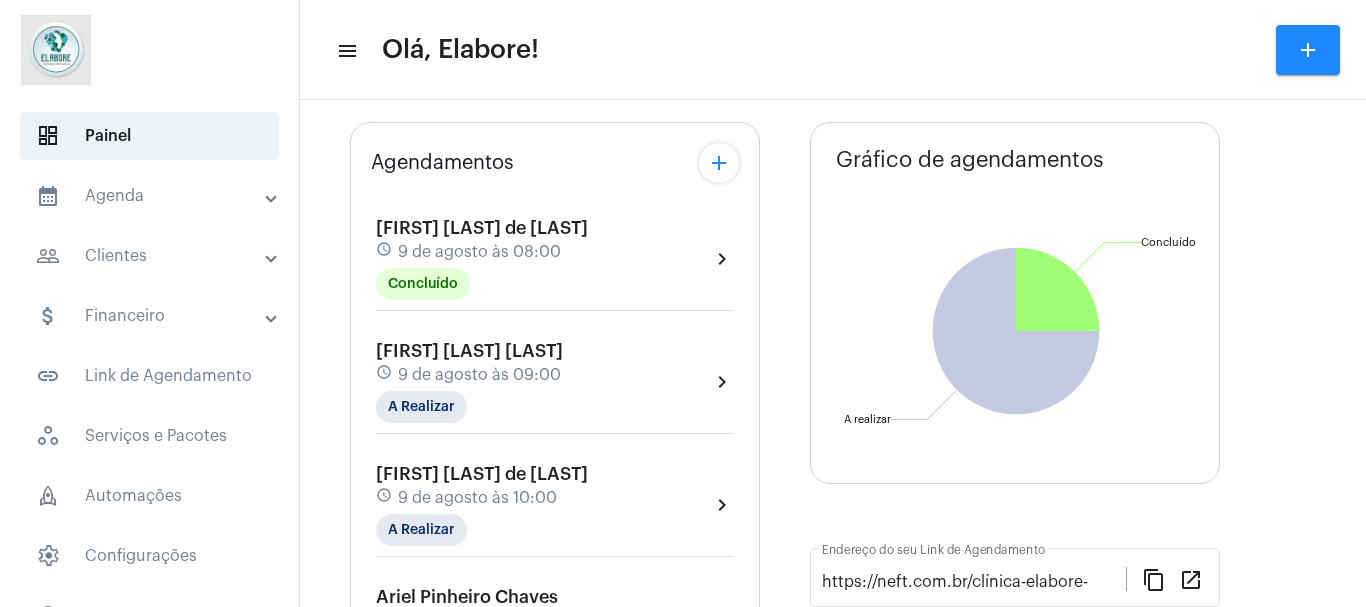 scroll, scrollTop: 117, scrollLeft: 0, axis: vertical 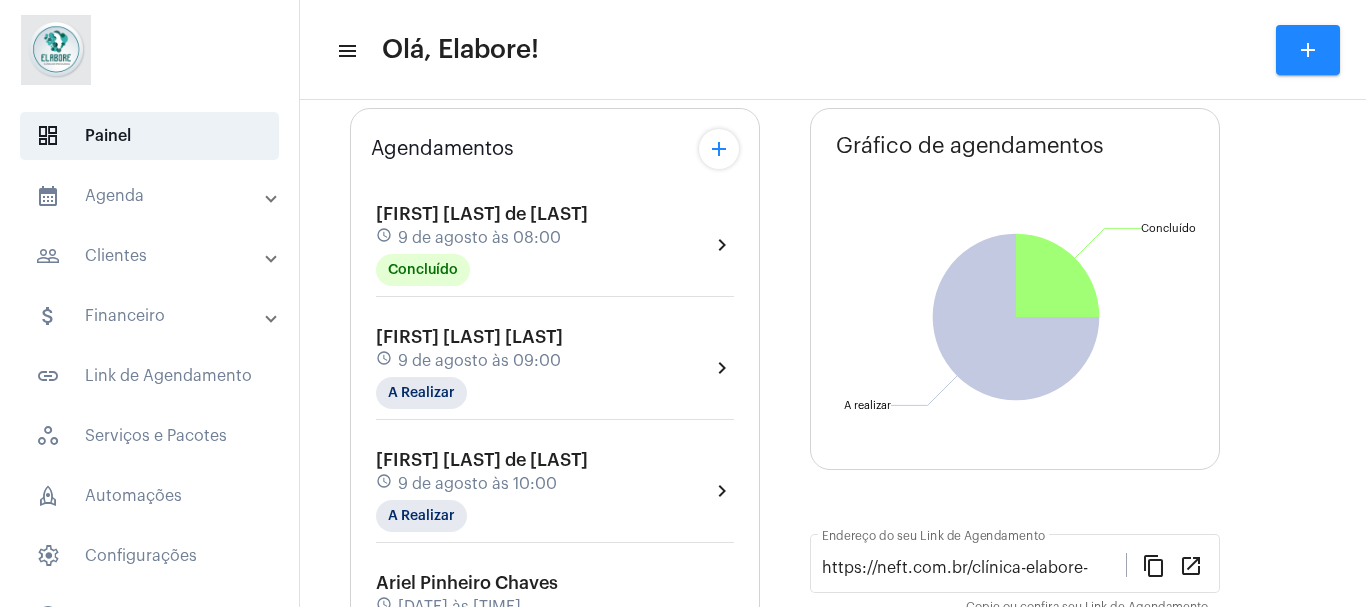click on "[FIRST] [LAST] [LAST] schedule [DATE] às [TIME] A Realizar  chevron_right" 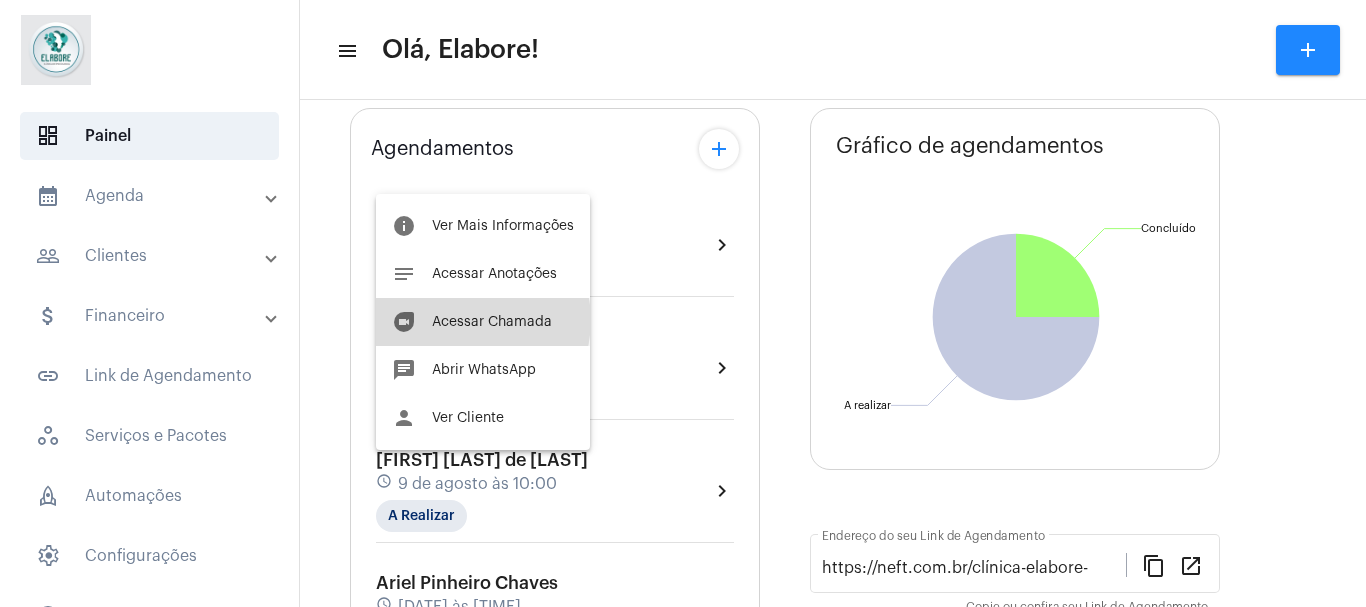 click on "Acessar Chamada" at bounding box center (492, 322) 